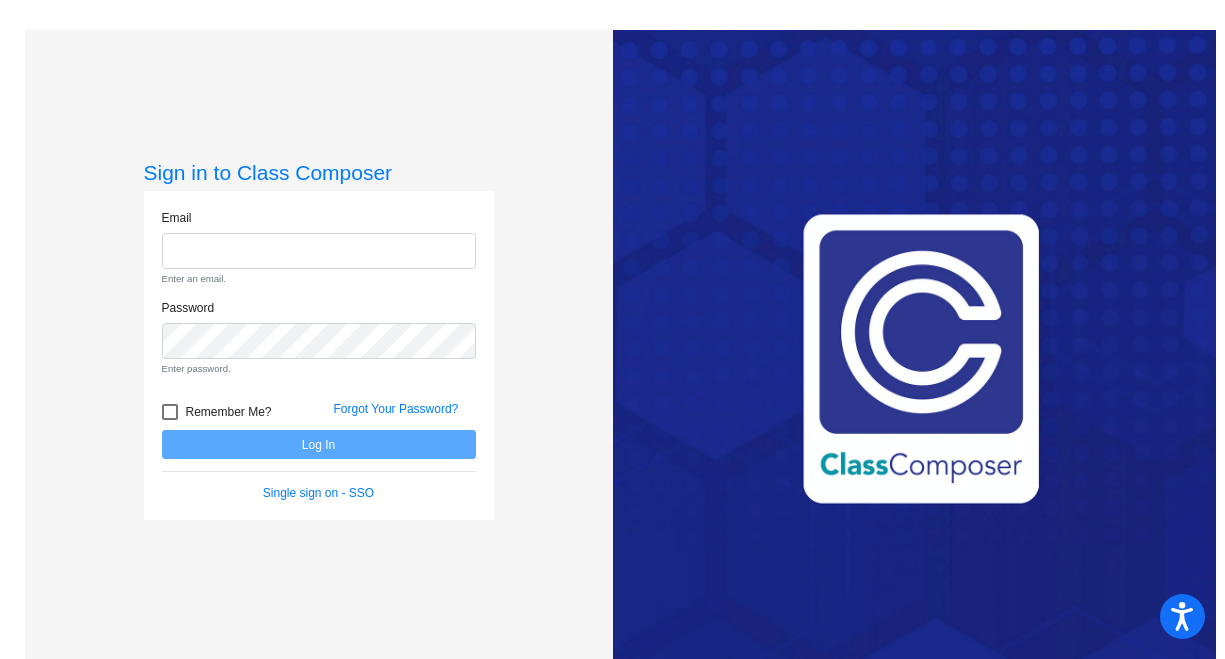 scroll, scrollTop: 0, scrollLeft: 0, axis: both 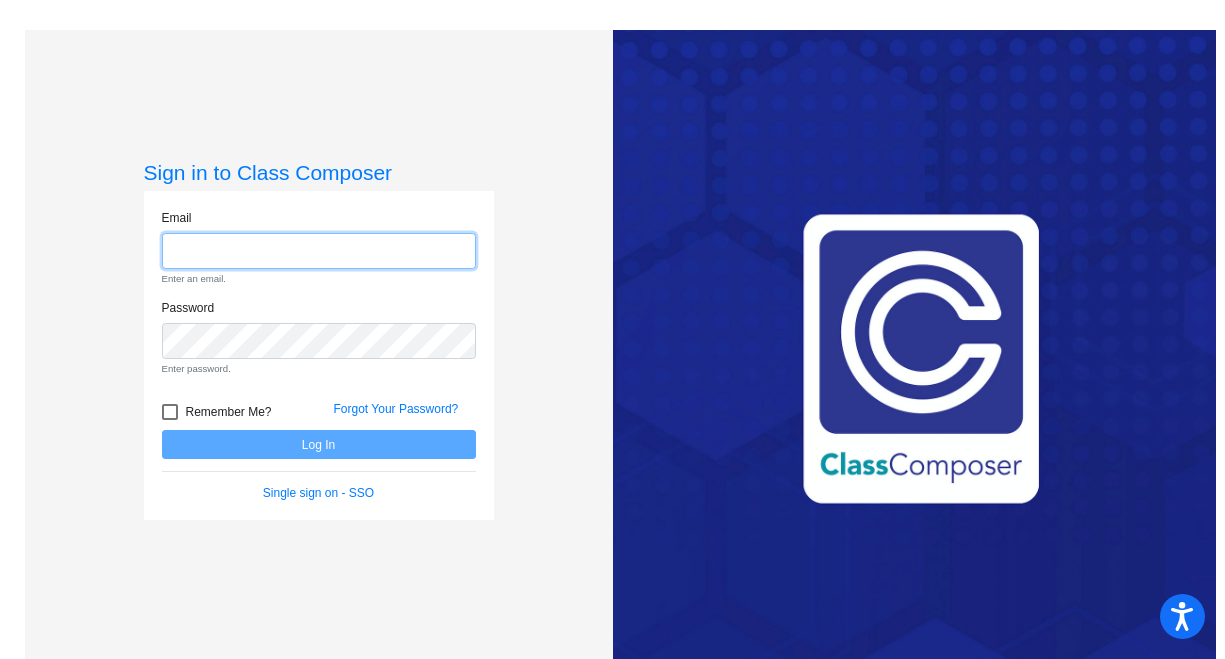 type on "[EMAIL]" 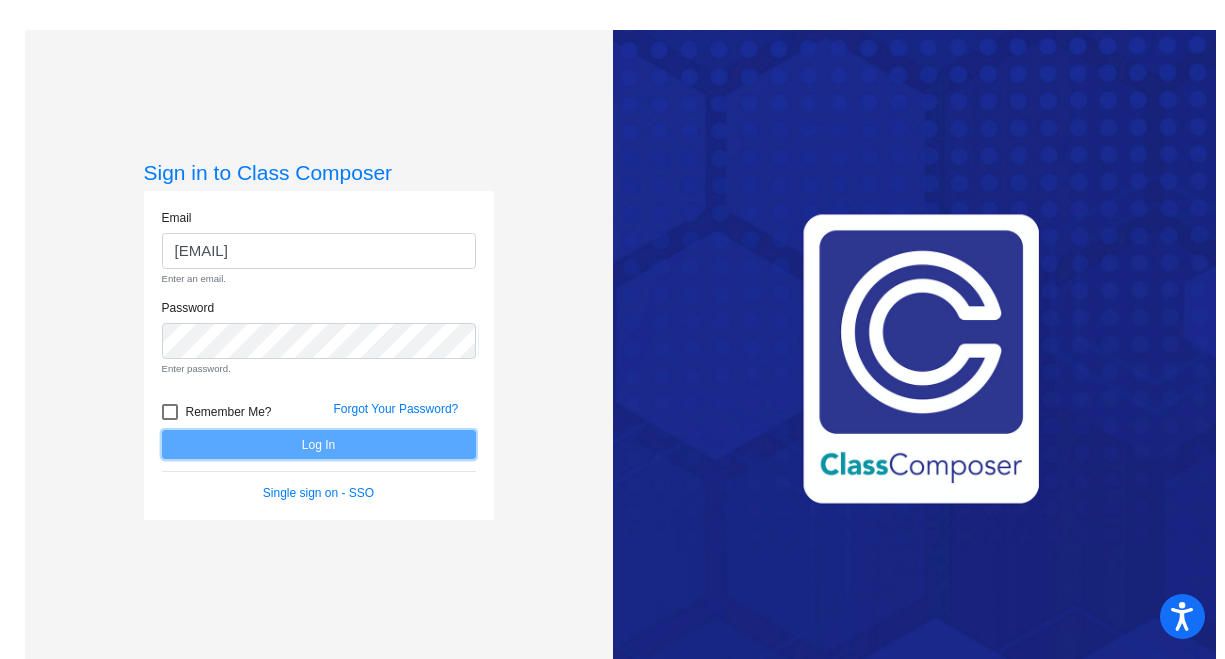 click on "Email [EMAIL] Enter an email. Password Enter password.   Remember Me? Forgot Your Password?  Log In   Single sign on - SSO" 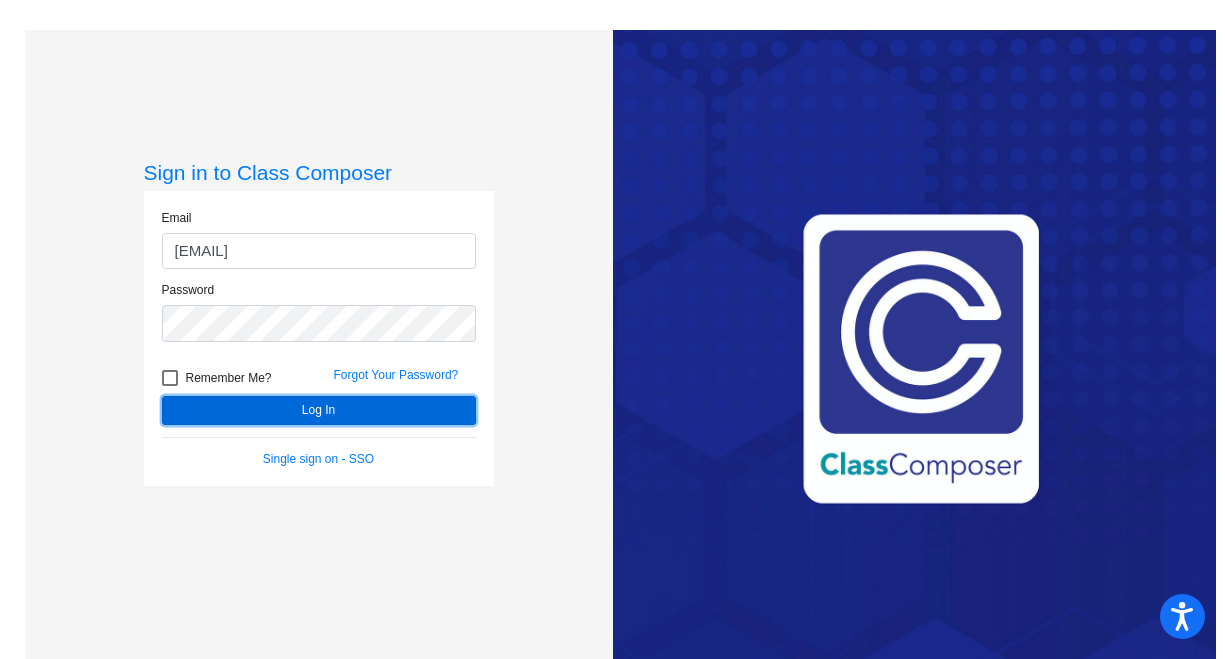 click on "Log In" 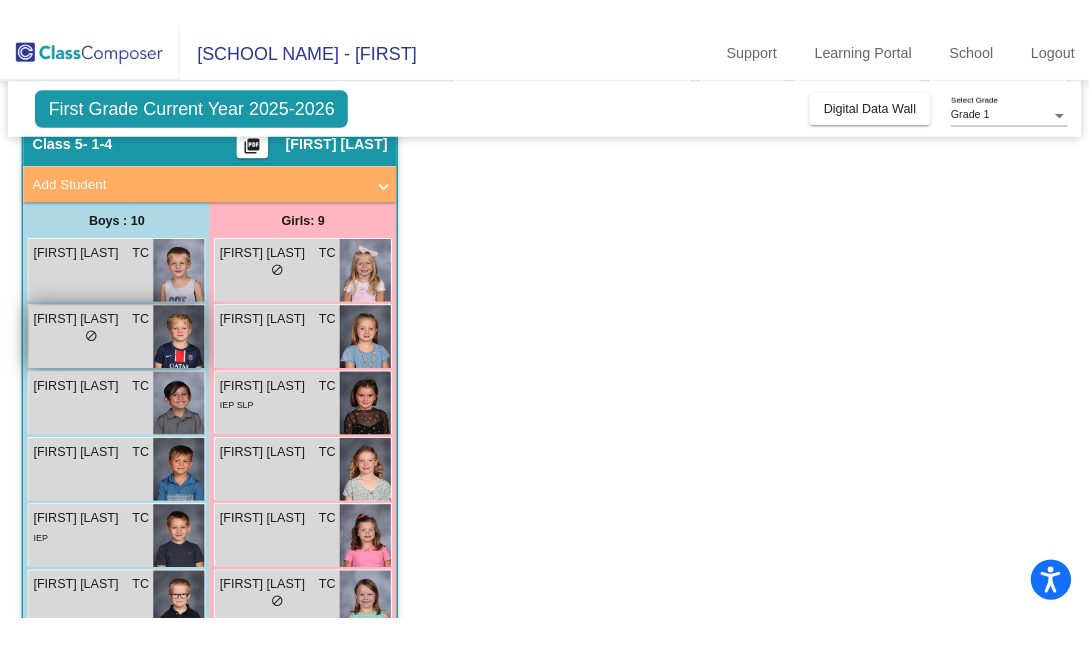 scroll, scrollTop: 101, scrollLeft: 0, axis: vertical 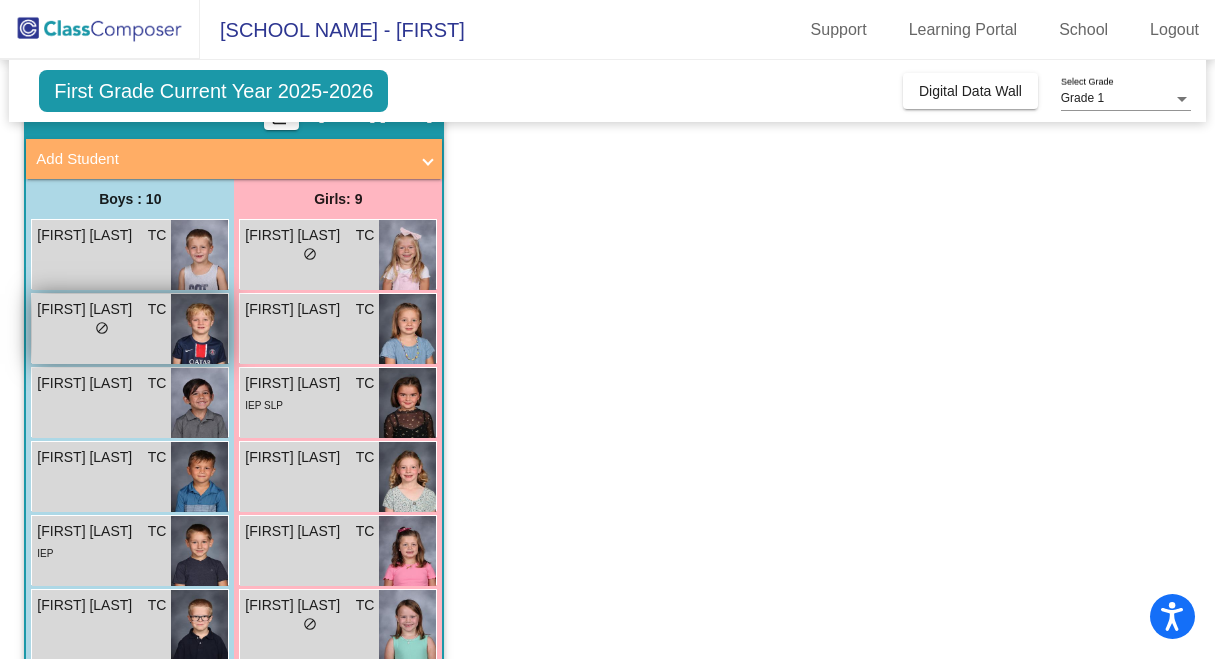 click on "[FIRST] [LAST]" at bounding box center (87, 309) 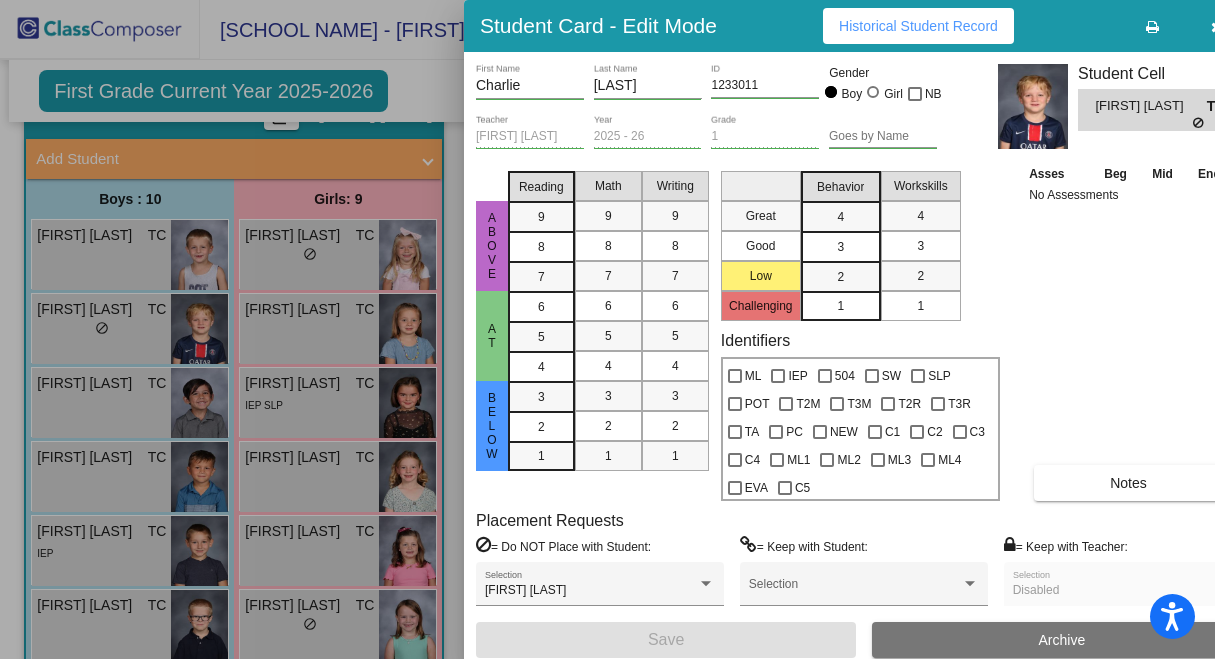 click at bounding box center (607, 329) 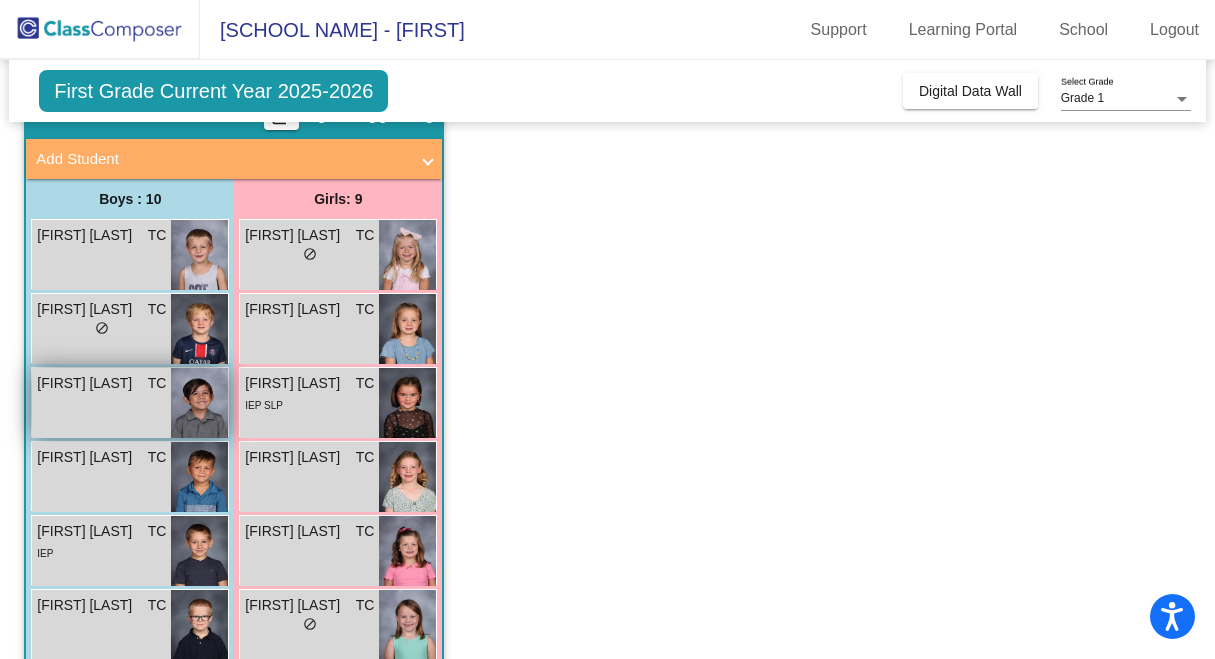 click on "[FIRST] [LAST]" at bounding box center [87, 383] 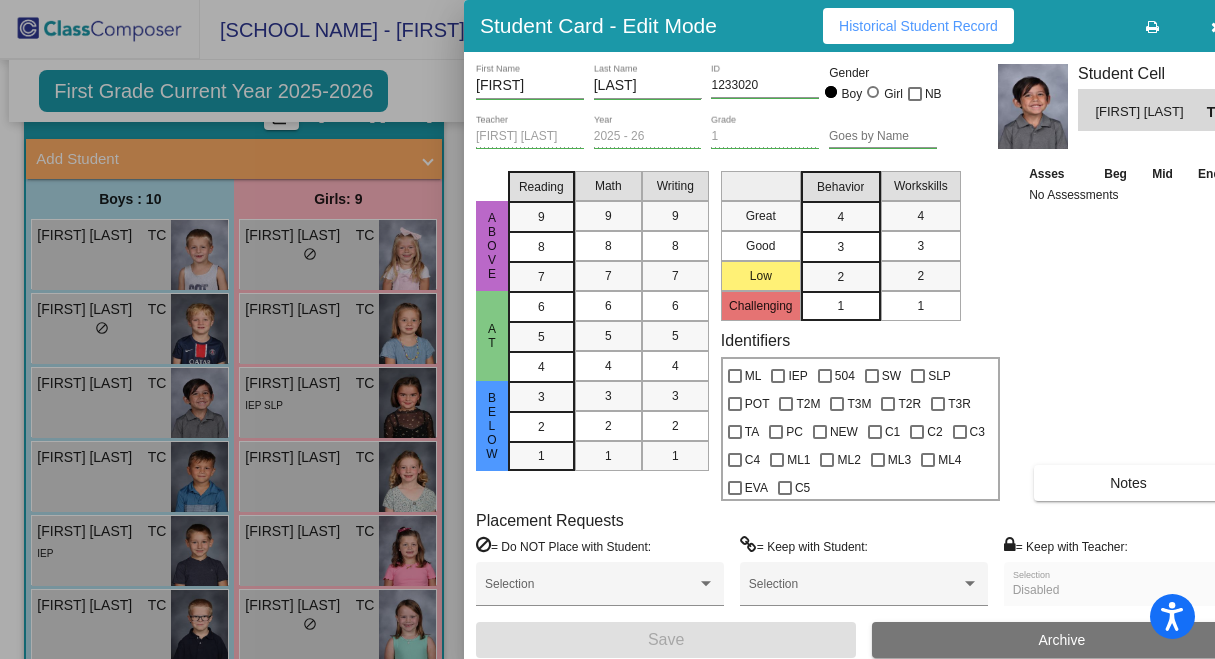 click at bounding box center (607, 329) 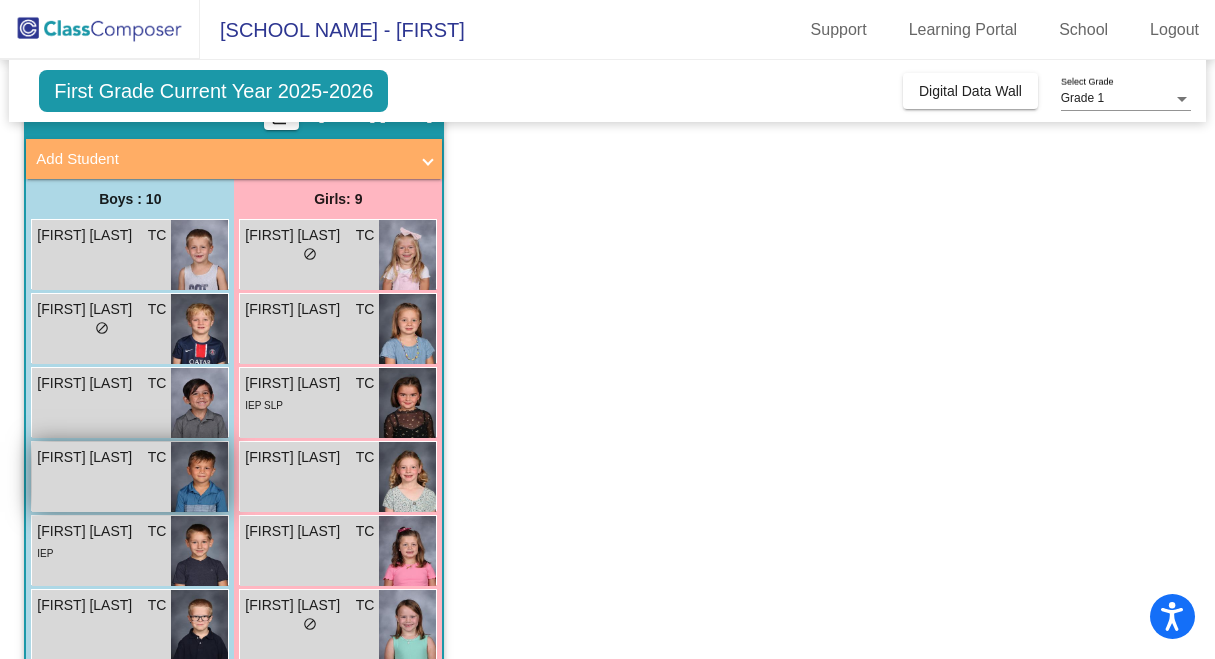 click on "[FIRST] [LAST]" at bounding box center (87, 457) 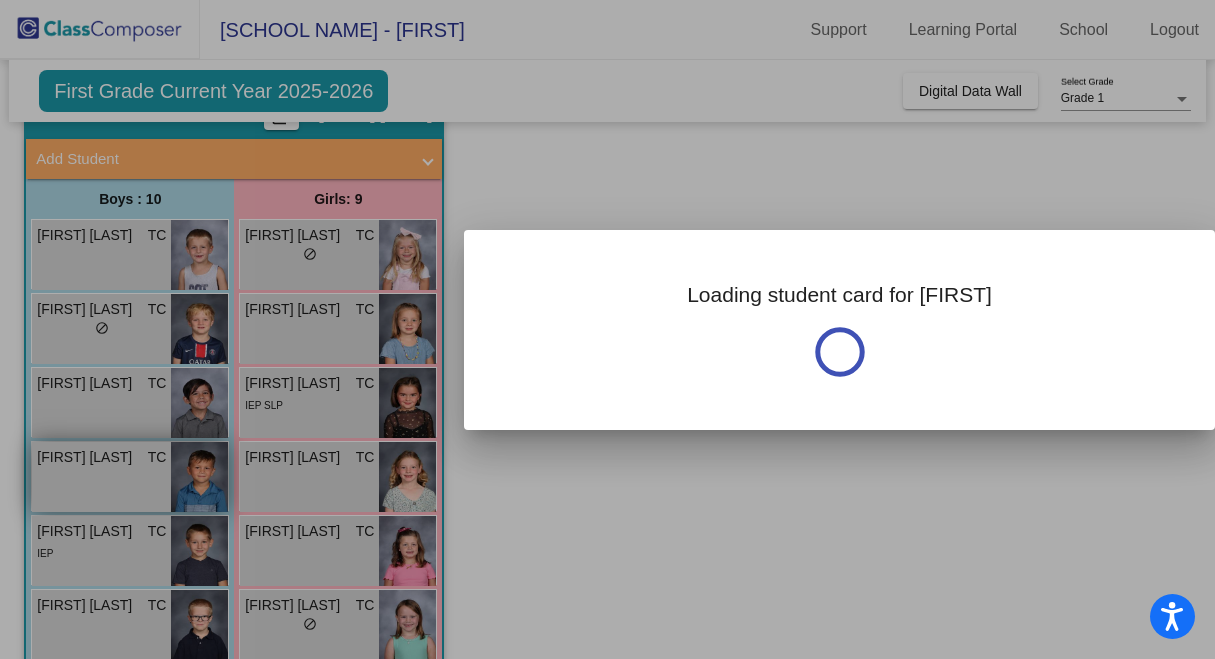 click at bounding box center (607, 329) 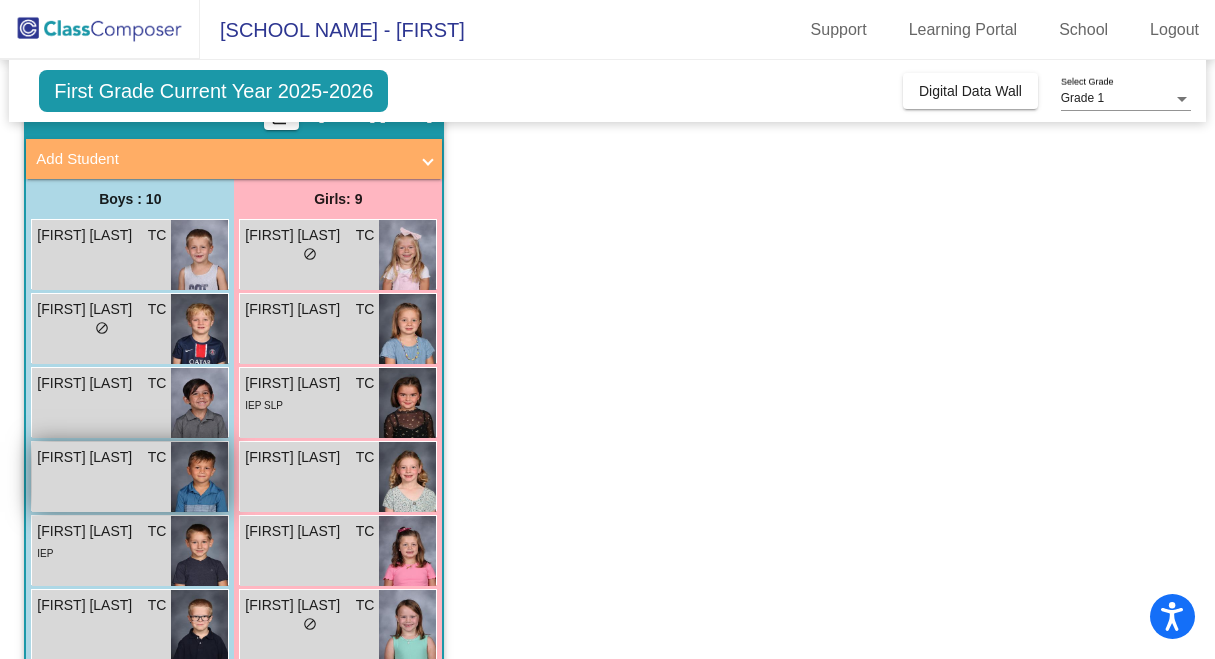 click on "[FIRST] [LAST]" at bounding box center [87, 457] 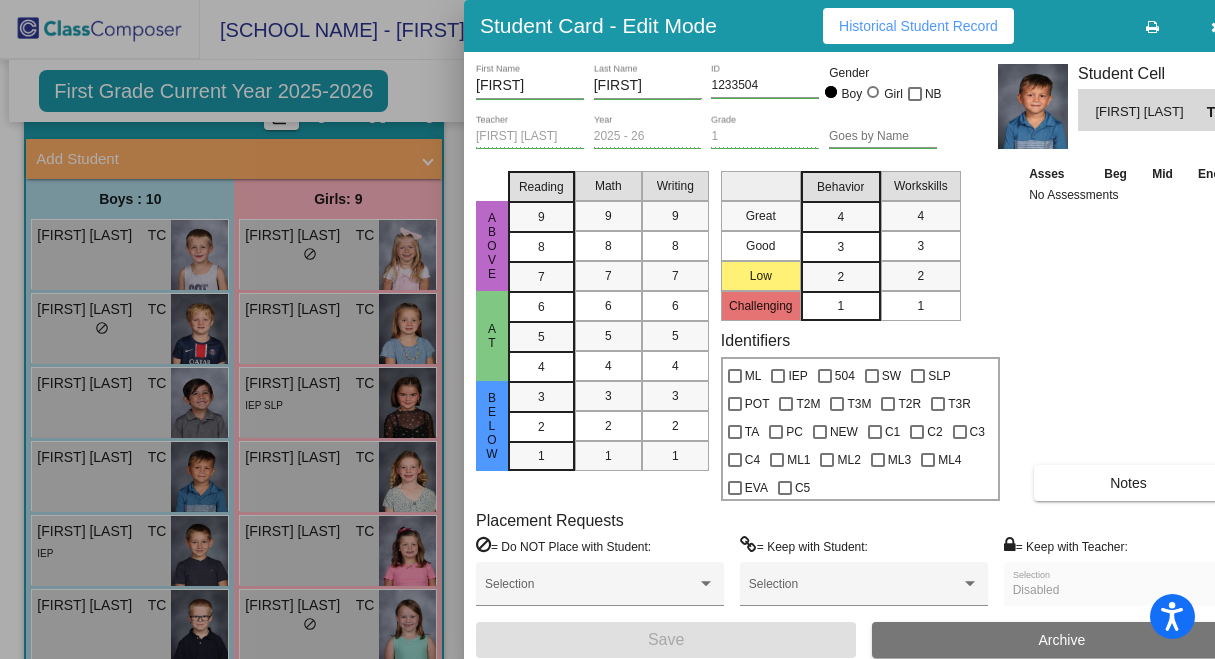 click at bounding box center [607, 329] 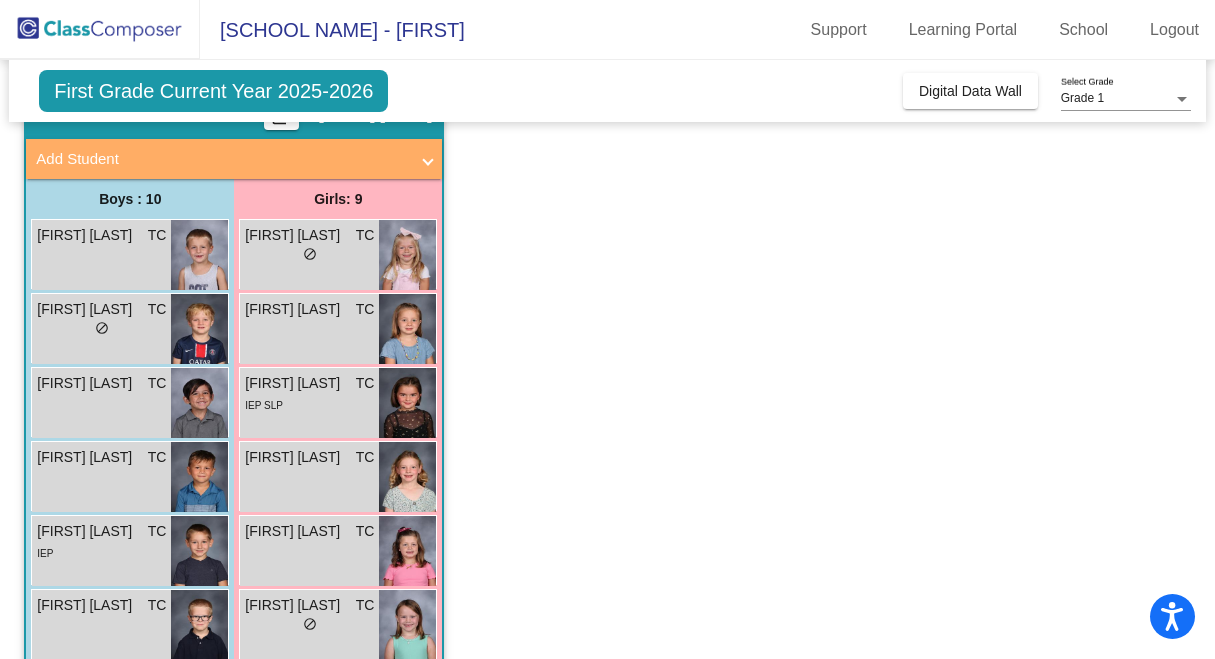 click on "[FIRST] [LAST]" at bounding box center (87, 531) 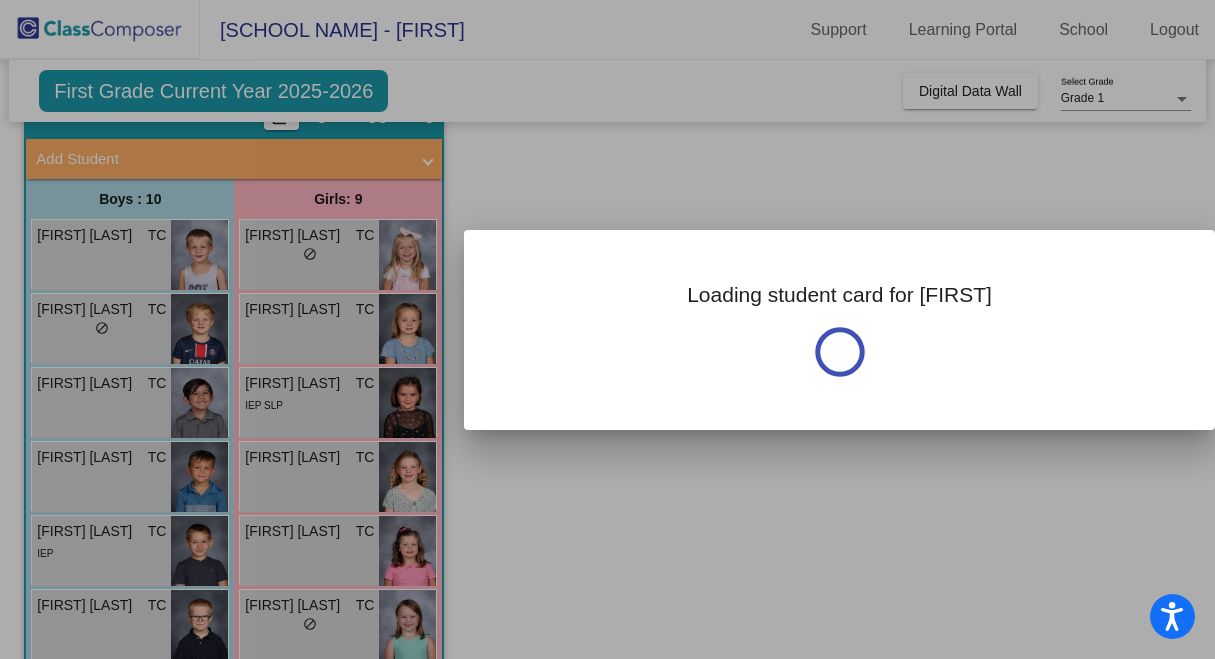 click at bounding box center (607, 329) 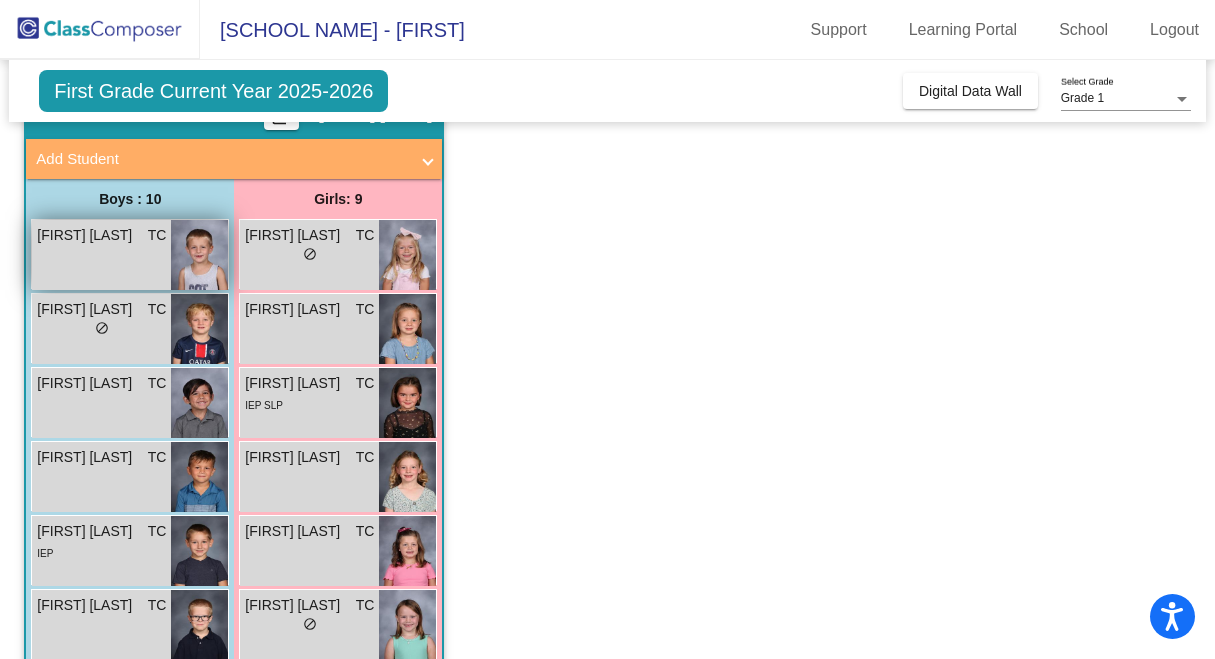 click at bounding box center (199, 255) 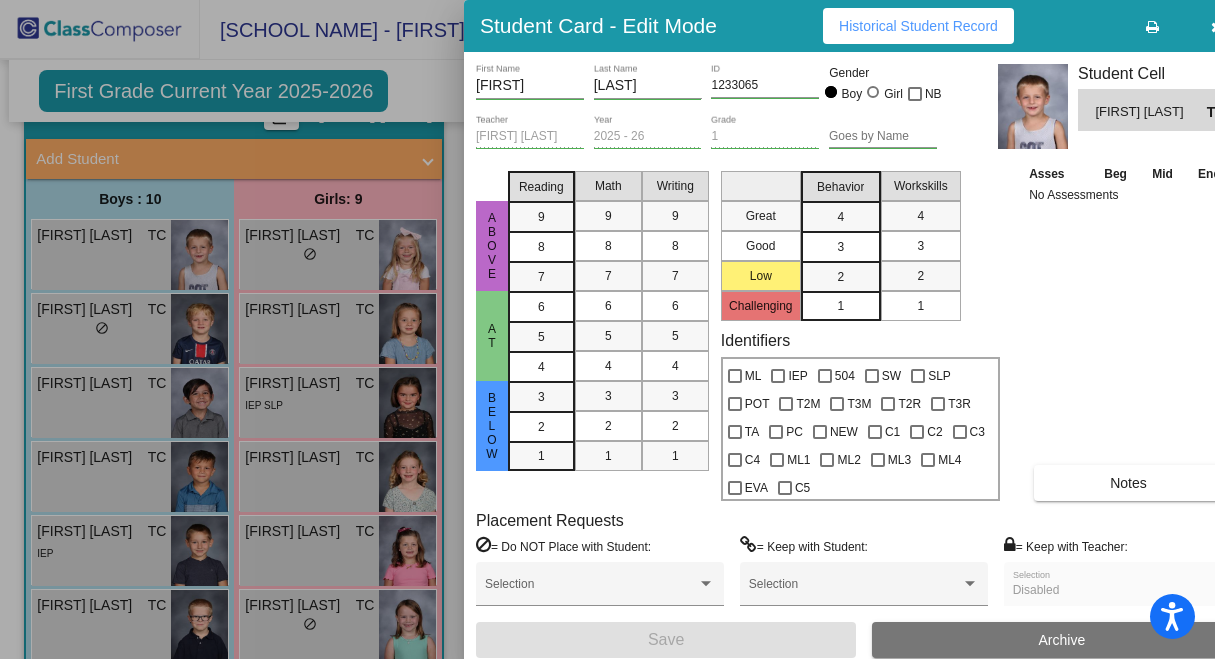 click at bounding box center [607, 329] 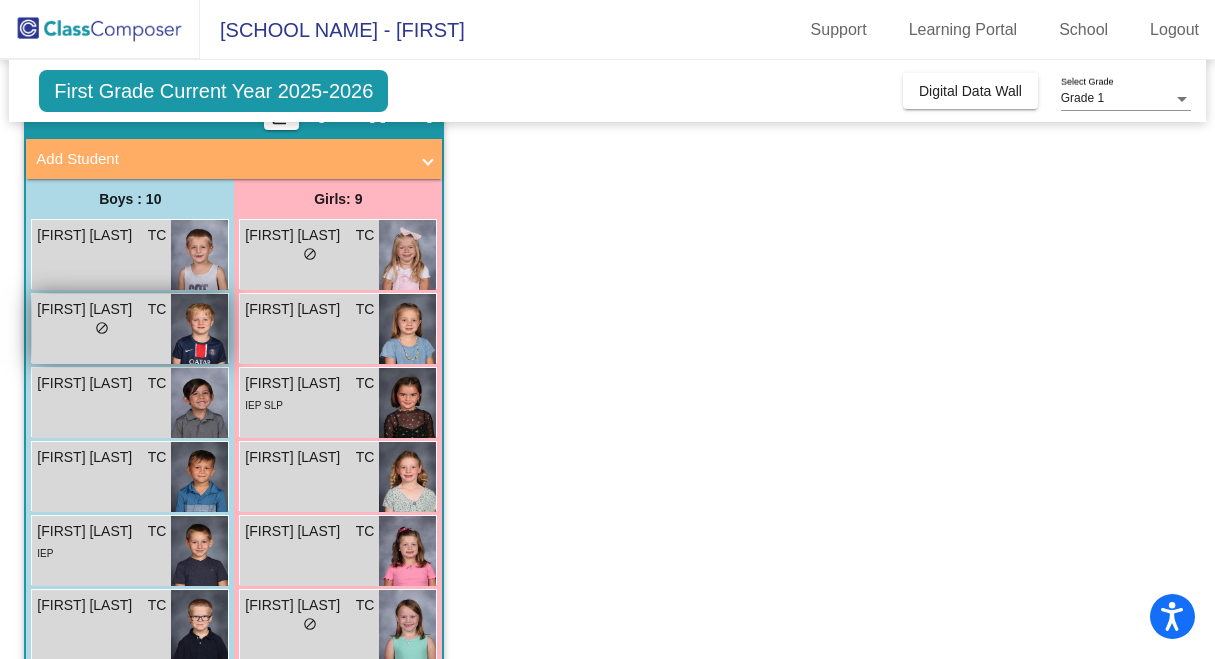 click at bounding box center [199, 329] 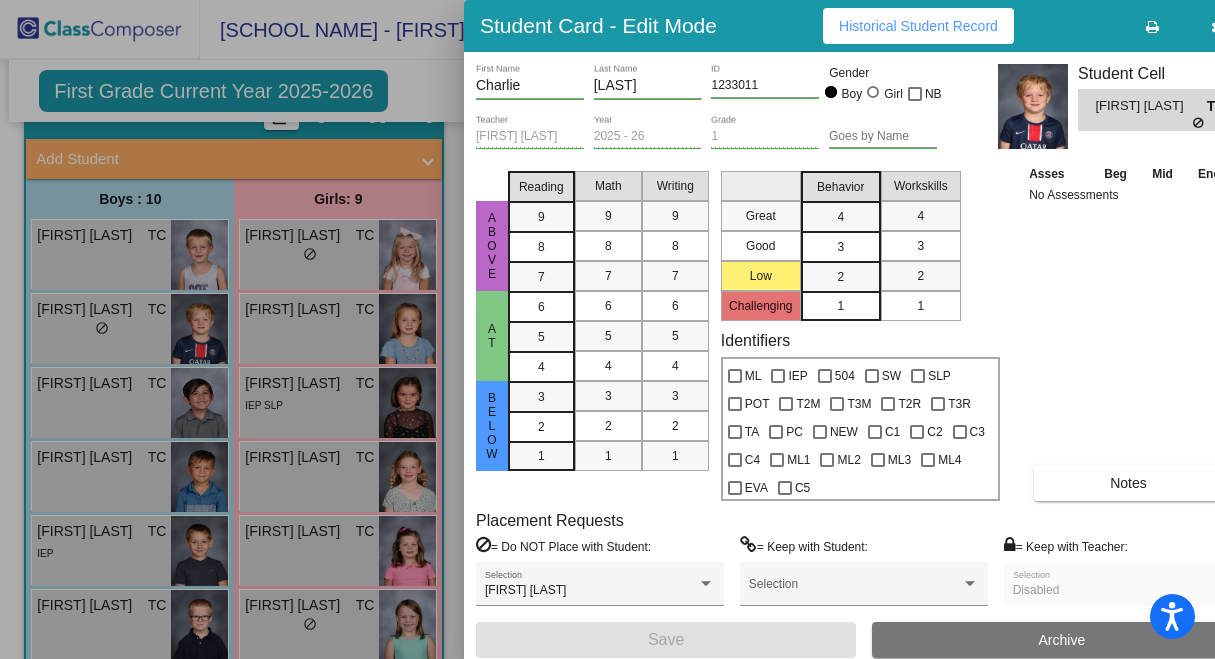 click at bounding box center (607, 329) 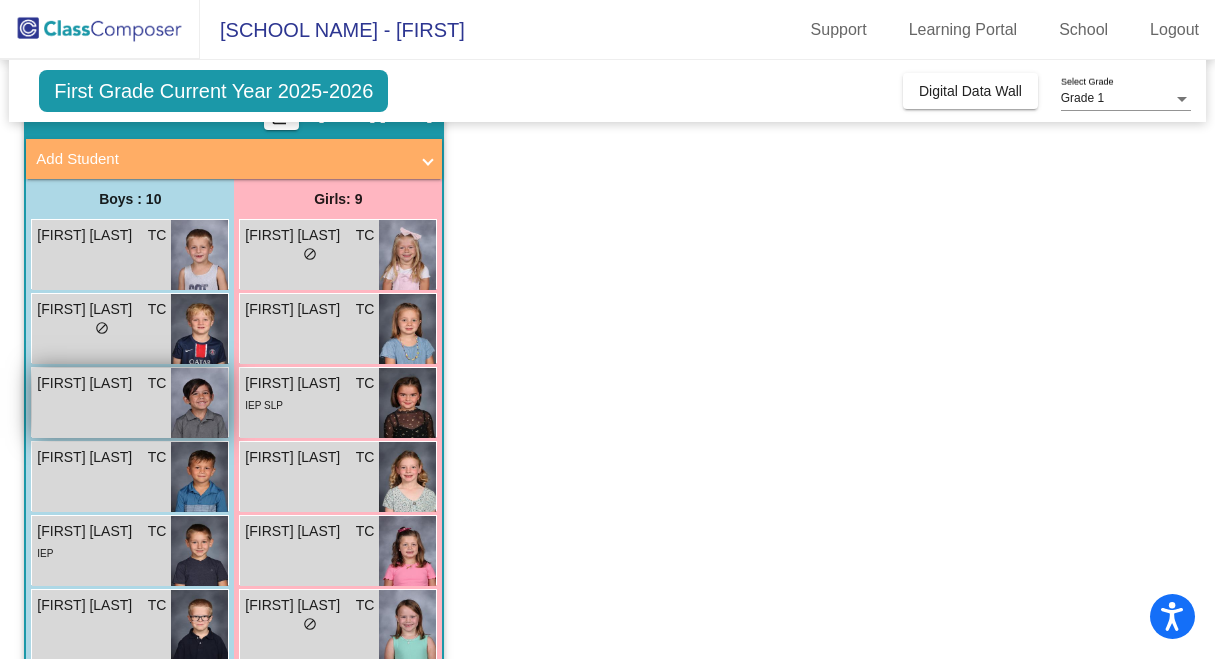 click at bounding box center [199, 403] 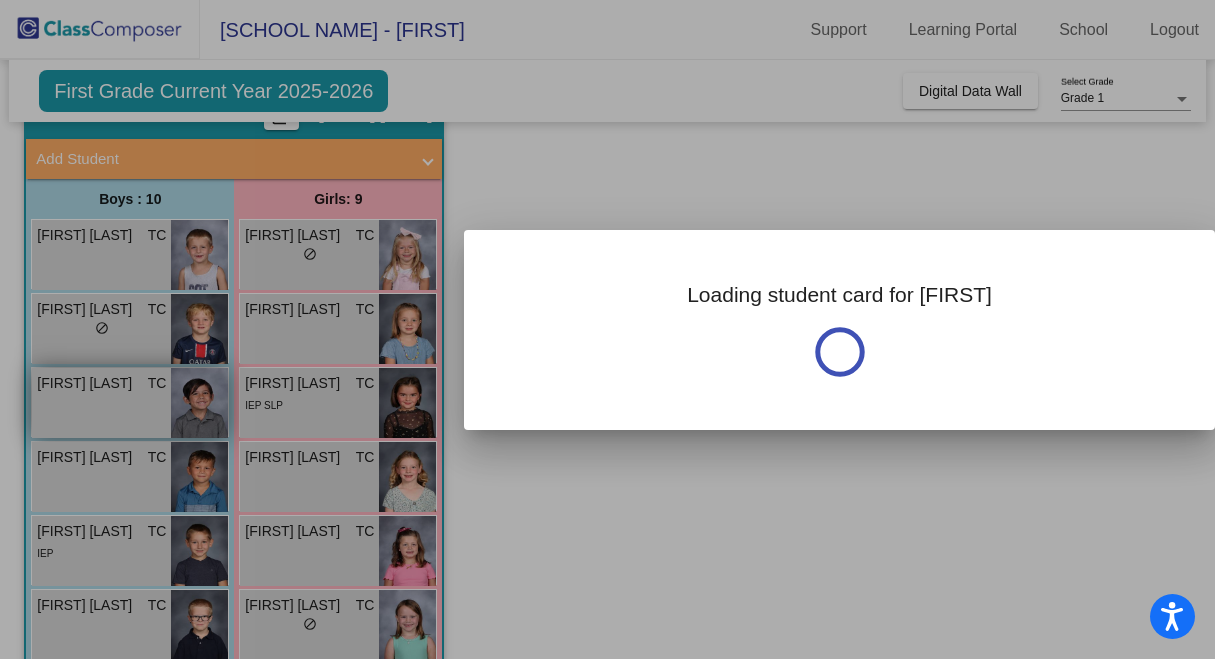 click at bounding box center (607, 329) 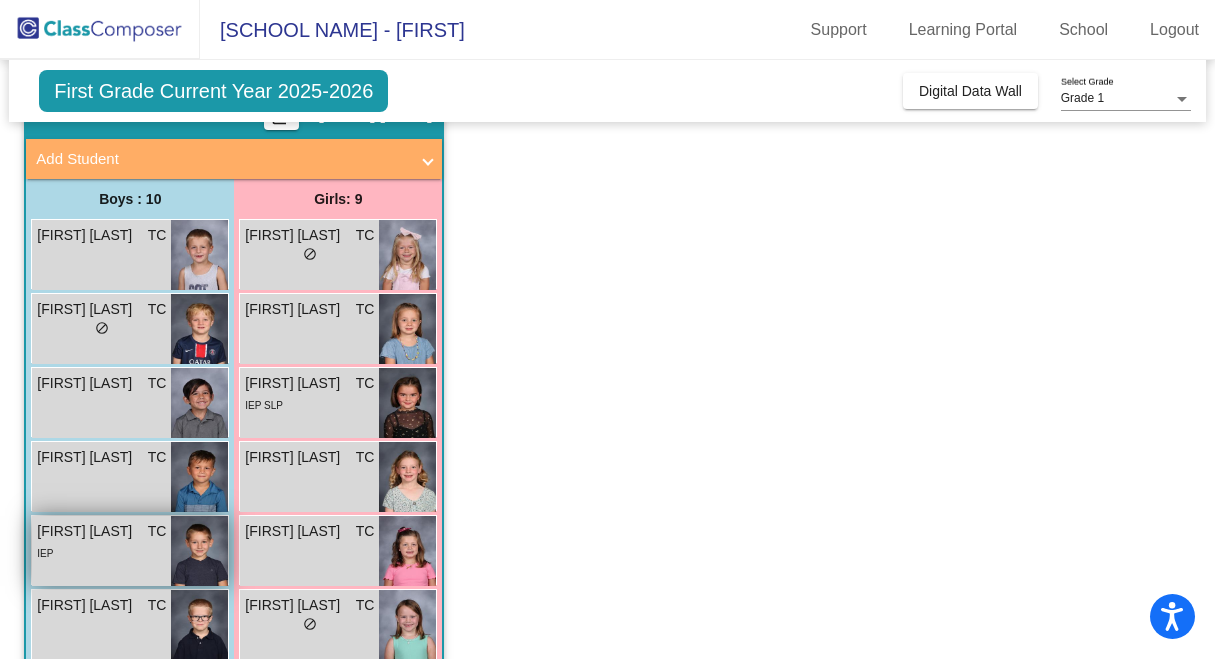 click at bounding box center (199, 551) 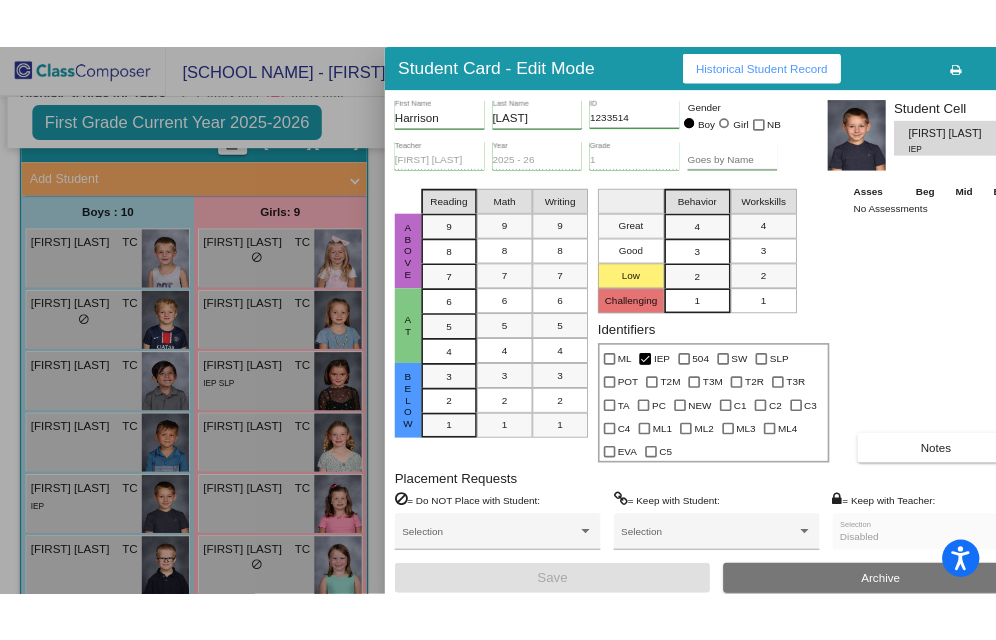 scroll, scrollTop: 84, scrollLeft: 0, axis: vertical 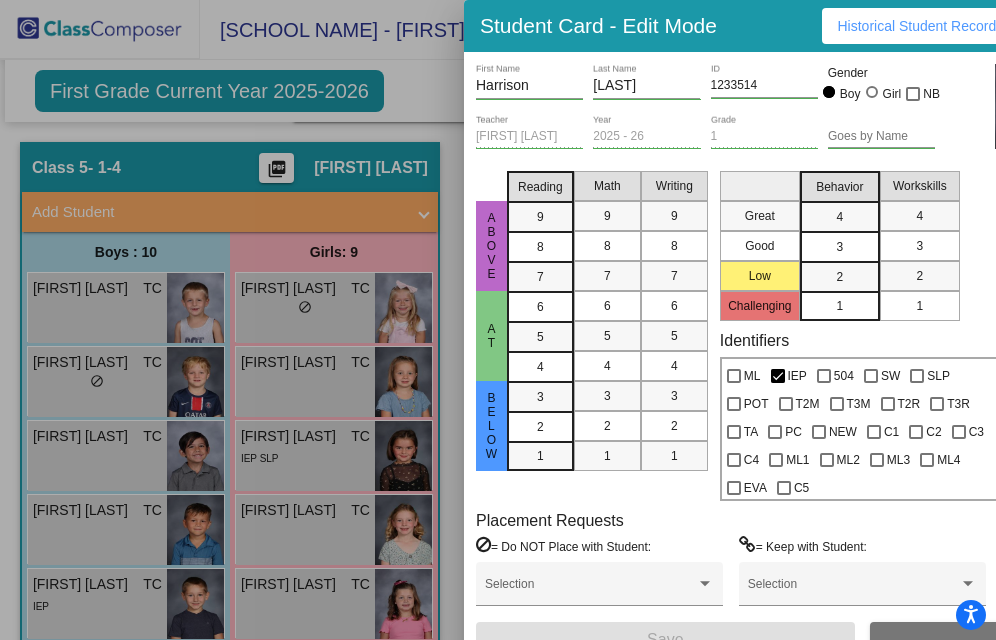 click at bounding box center (498, 320) 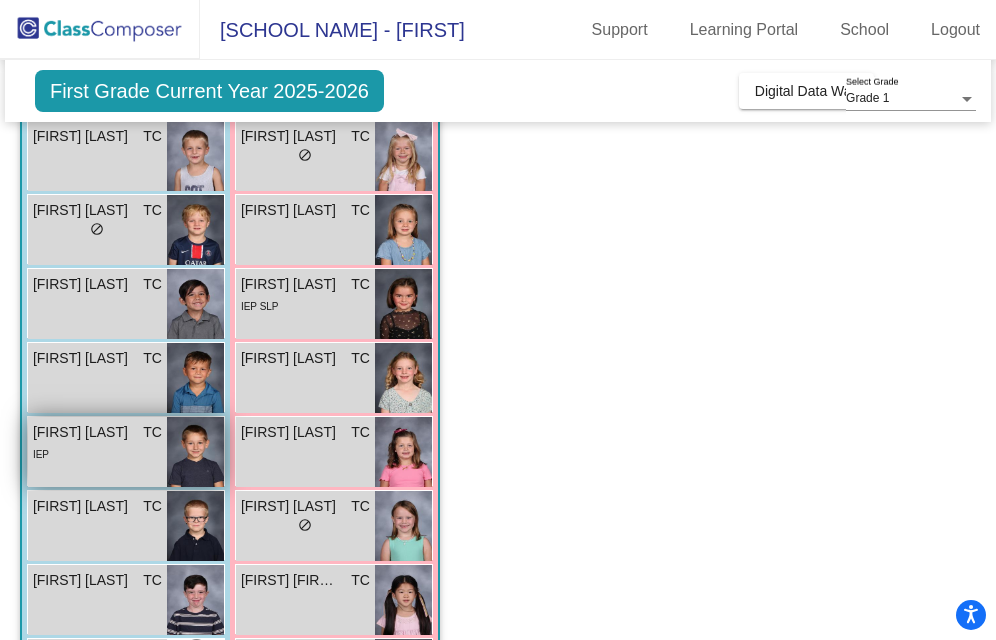 scroll, scrollTop: 242, scrollLeft: 0, axis: vertical 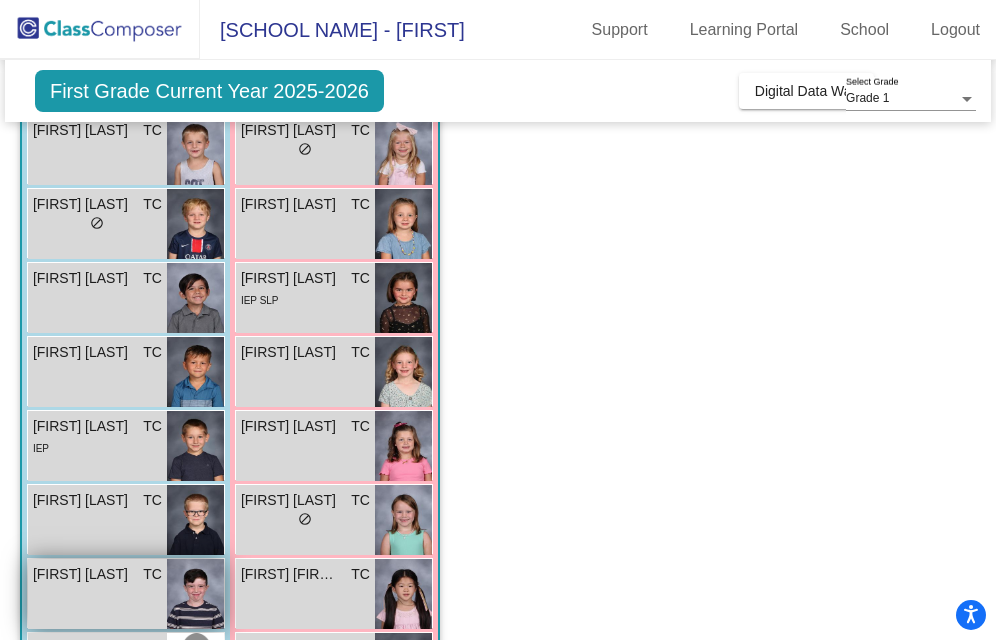 click at bounding box center (195, 594) 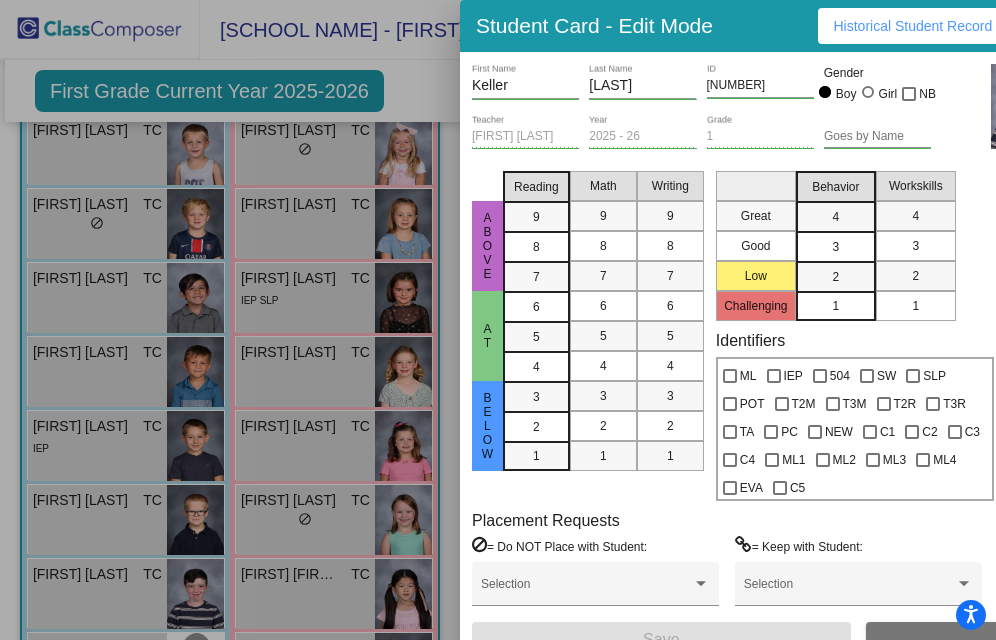 click at bounding box center (498, 320) 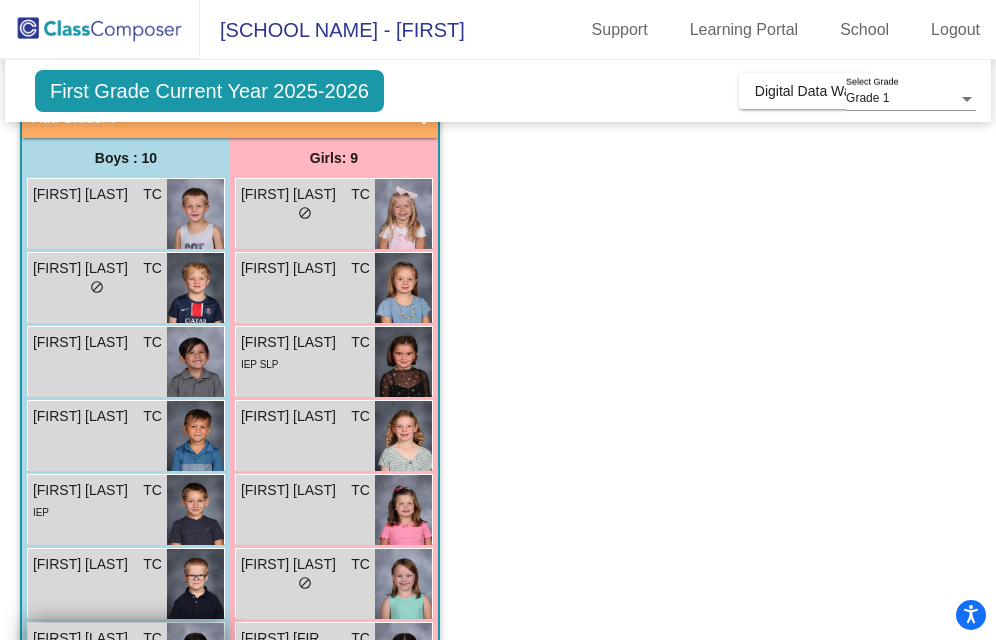 scroll, scrollTop: 498, scrollLeft: 0, axis: vertical 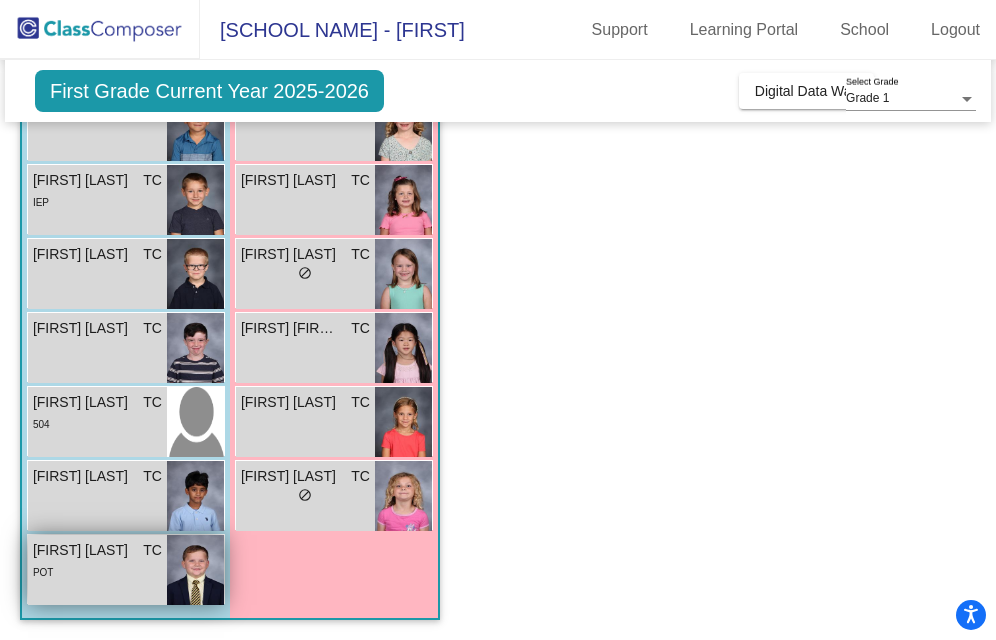 click at bounding box center [195, 570] 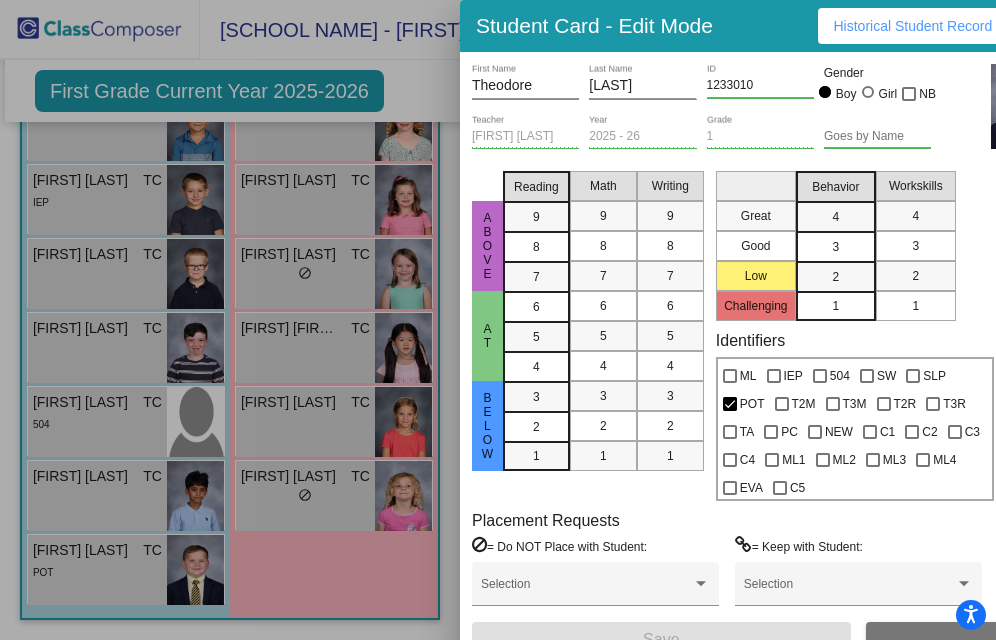 drag, startPoint x: 197, startPoint y: 556, endPoint x: 243, endPoint y: 552, distance: 46.173584 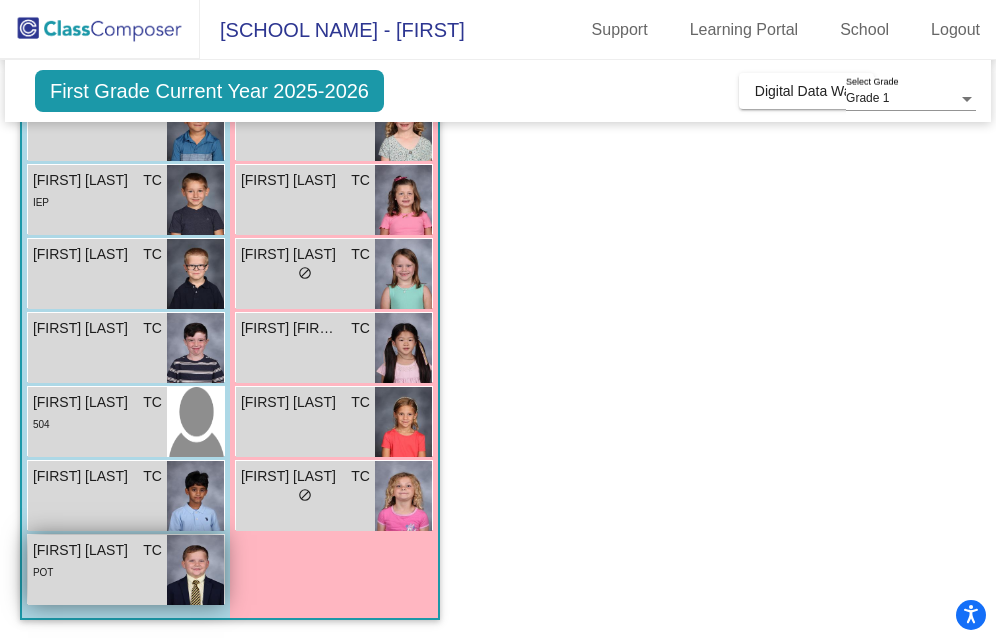 scroll, scrollTop: 0, scrollLeft: 10, axis: horizontal 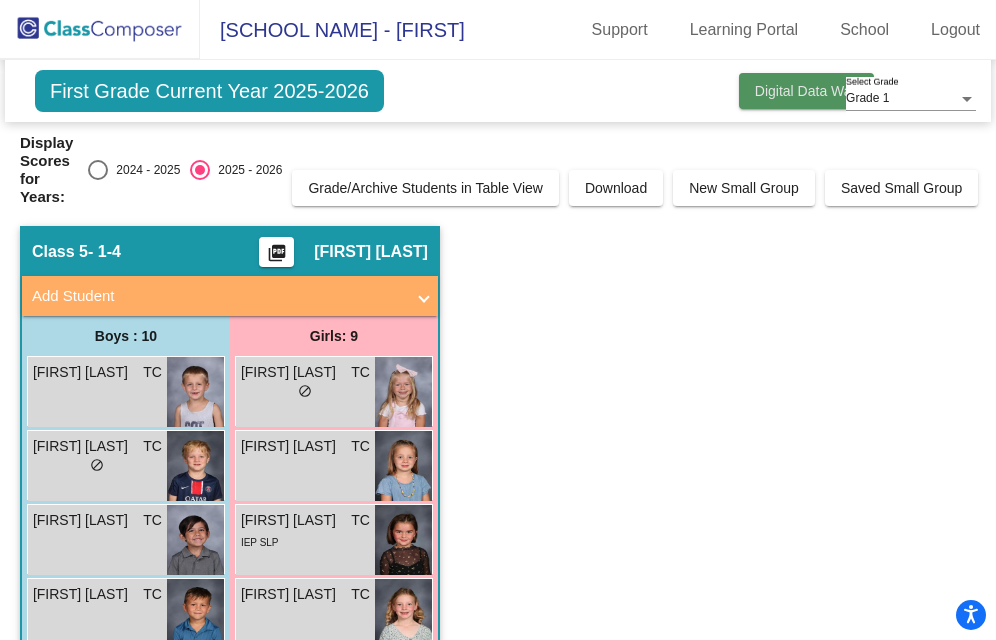 click on "Digital Data Wall" 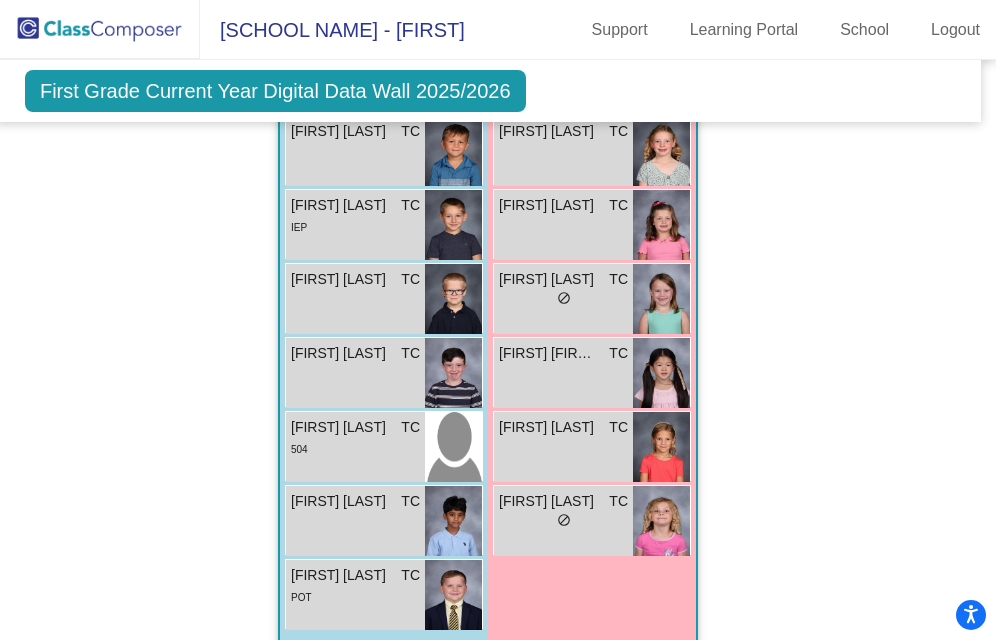 scroll, scrollTop: 2602, scrollLeft: 13, axis: both 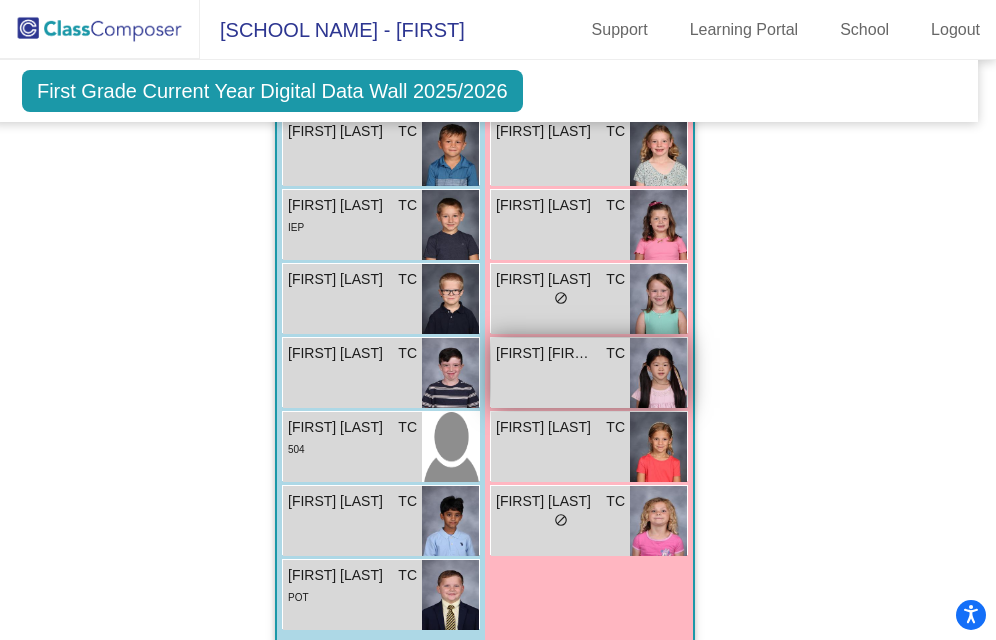 click on "[FIRST] [FIRST]" at bounding box center [546, 353] 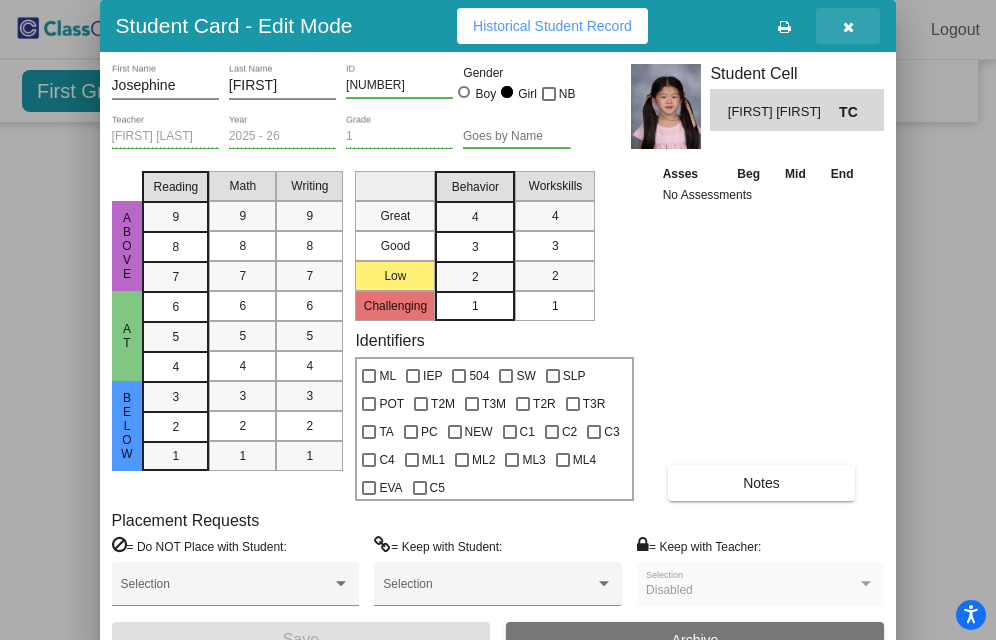 click at bounding box center [848, 27] 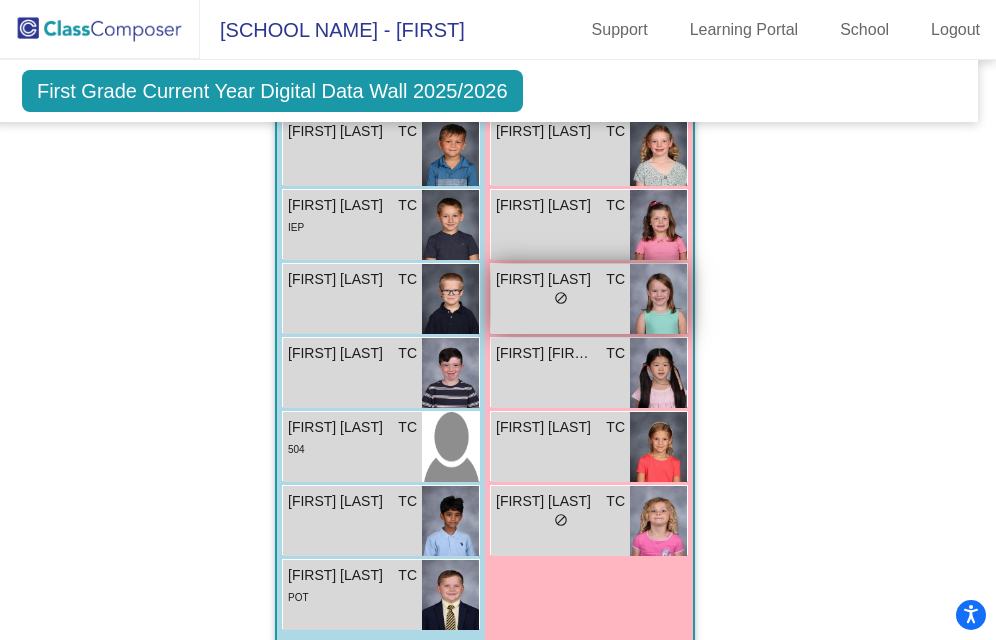 click at bounding box center (658, 299) 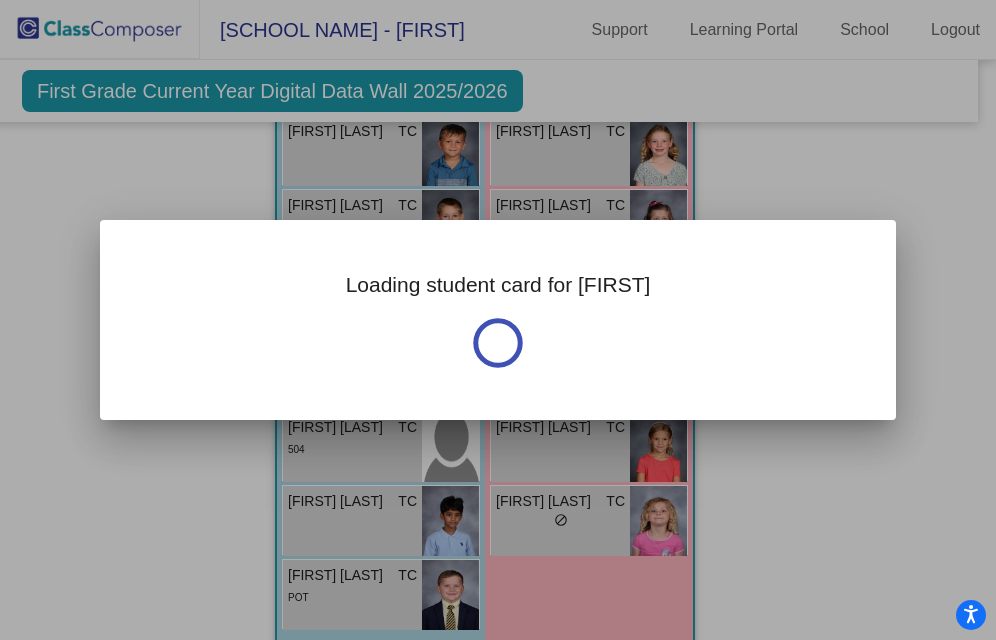 click on "Loading student card for [FIRST]" at bounding box center [498, 320] 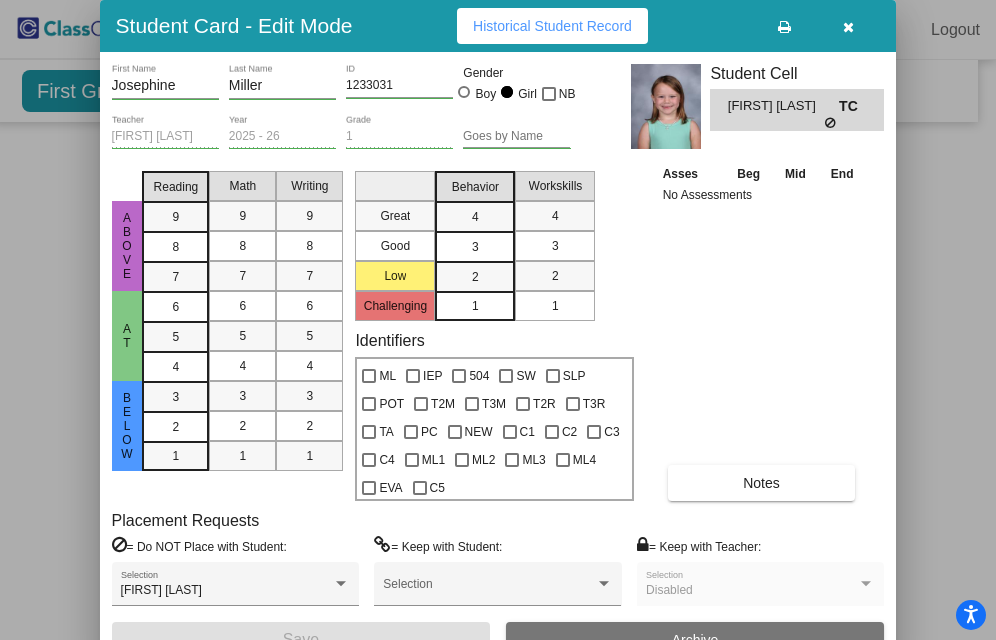 click on "Asses Beg Mid End No Assessments  Notes" at bounding box center [762, 331] 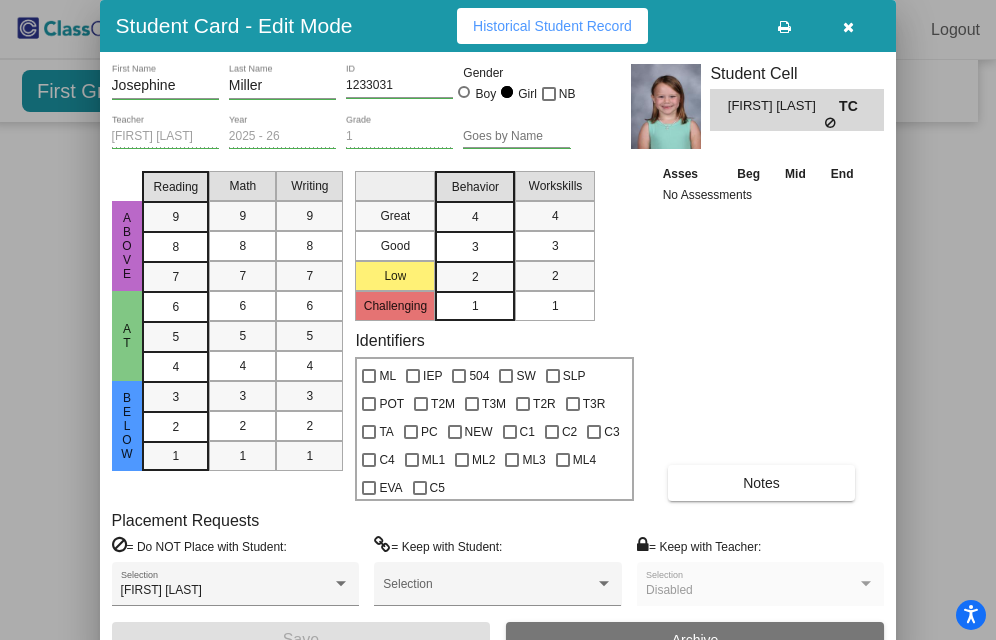 click at bounding box center (848, 27) 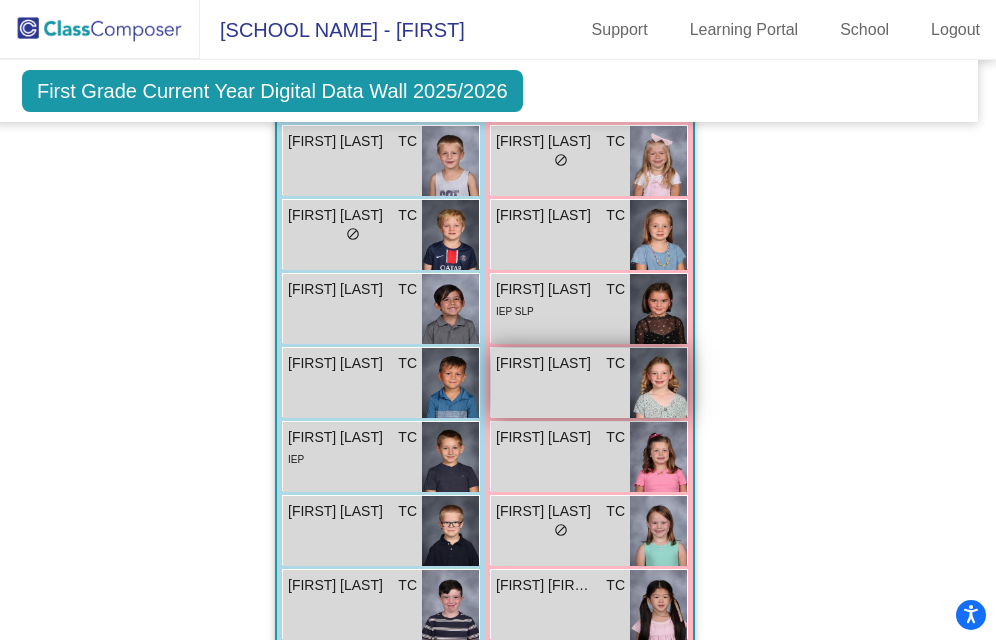 scroll, scrollTop: 2369, scrollLeft: 13, axis: both 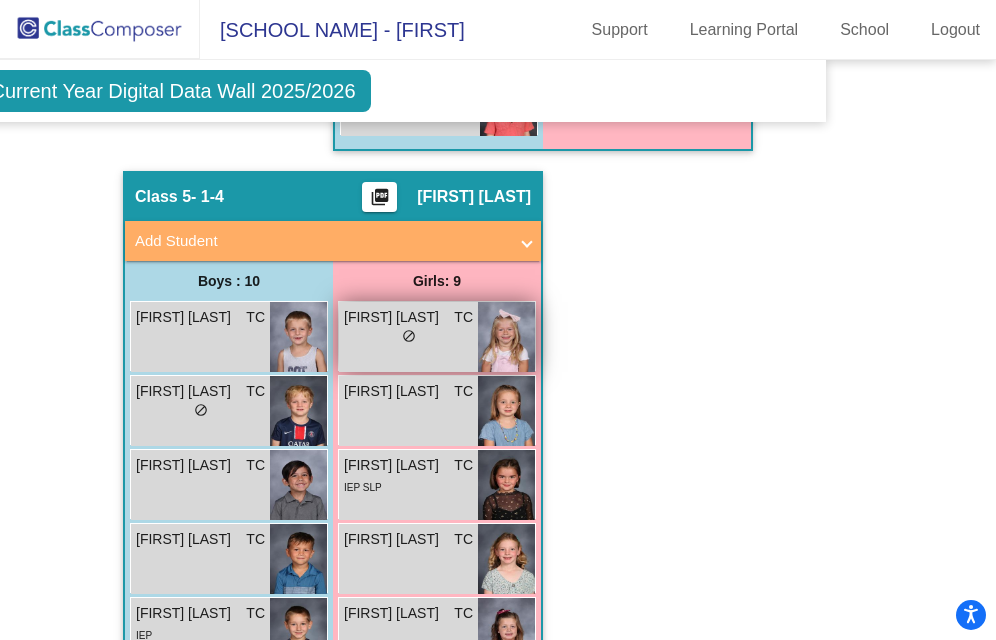 click at bounding box center (506, 337) 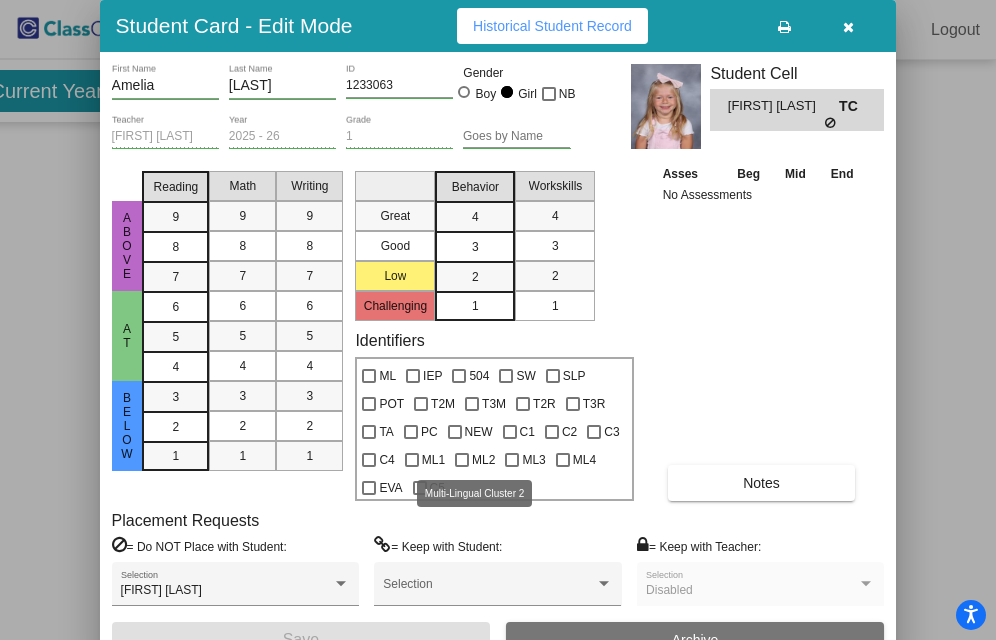 scroll, scrollTop: 0, scrollLeft: 0, axis: both 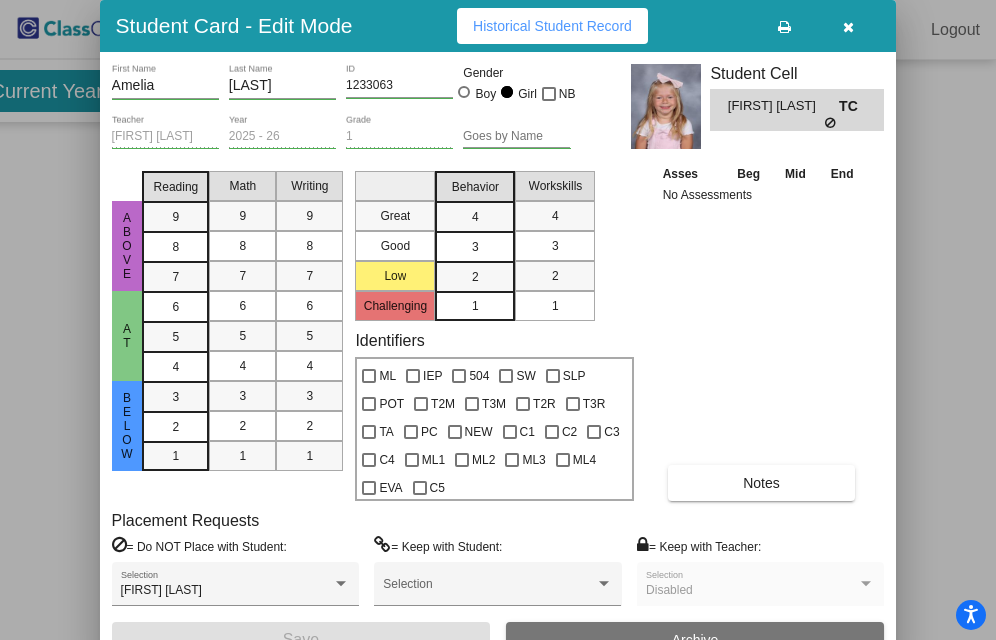 click at bounding box center [848, 26] 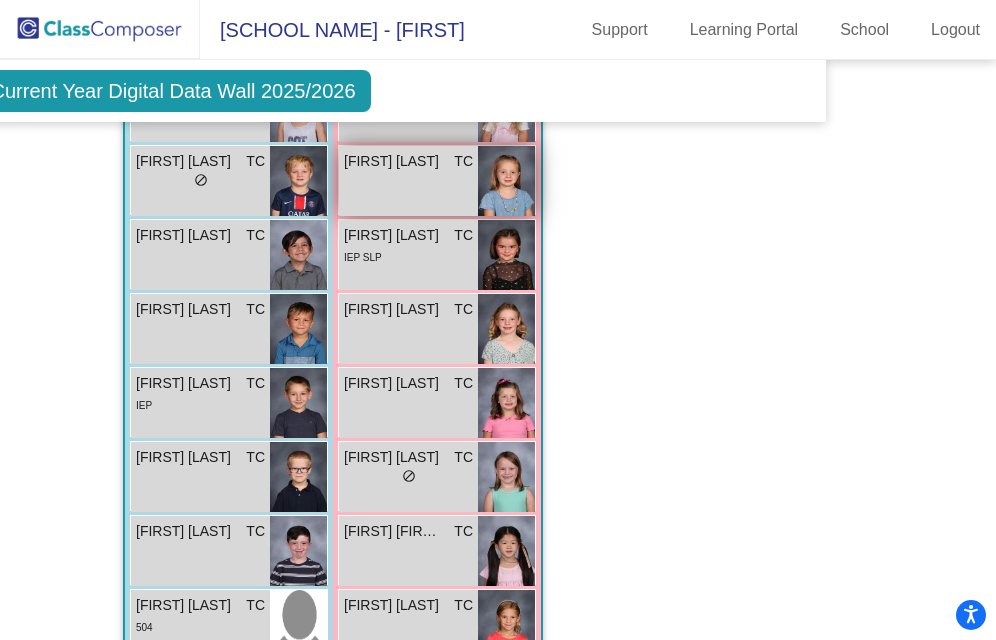 scroll, scrollTop: 2469, scrollLeft: 165, axis: both 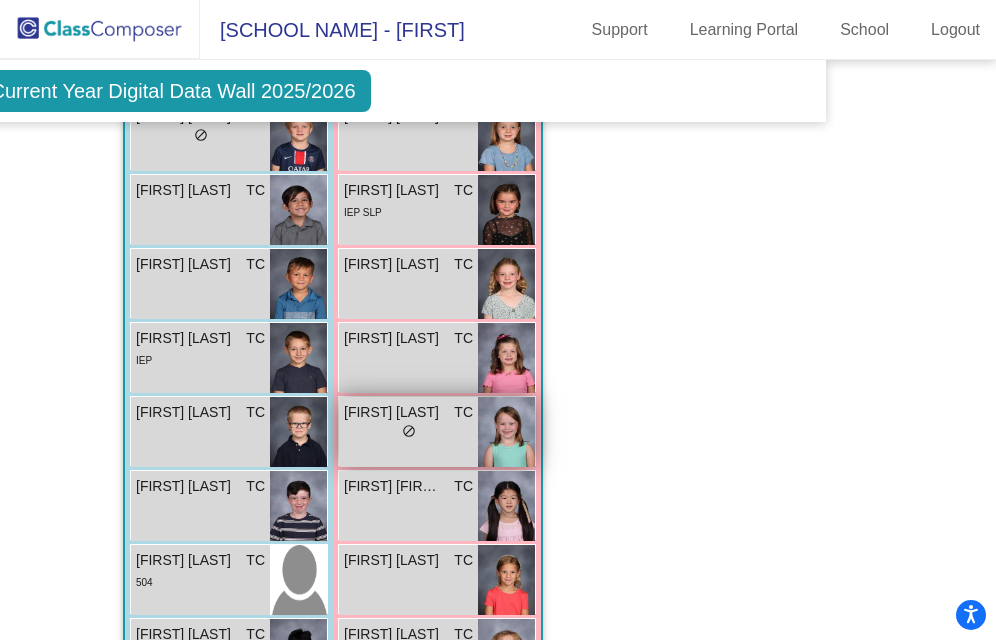 click at bounding box center [506, 432] 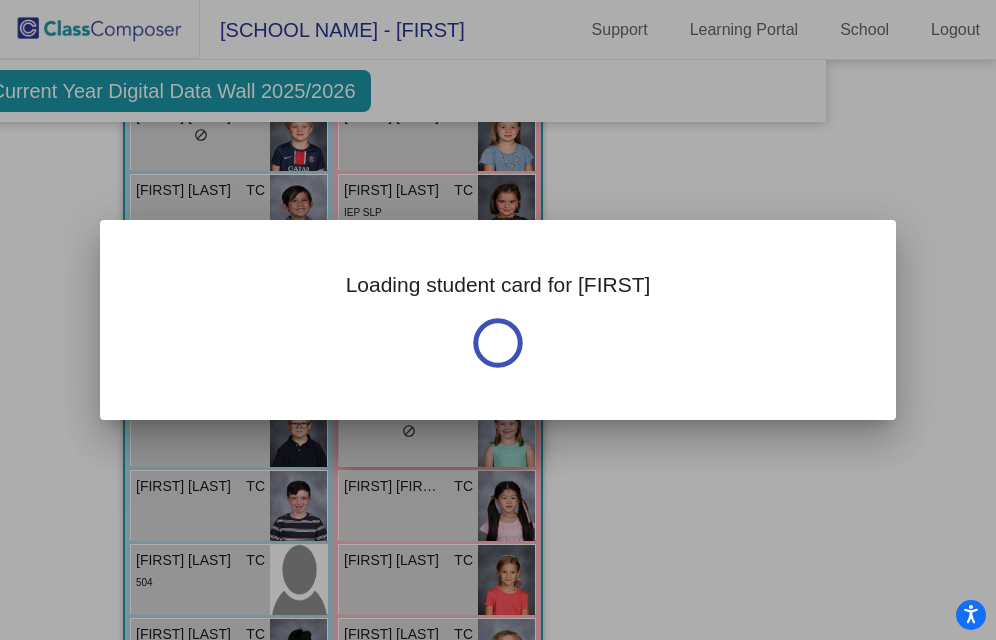 click at bounding box center [498, 320] 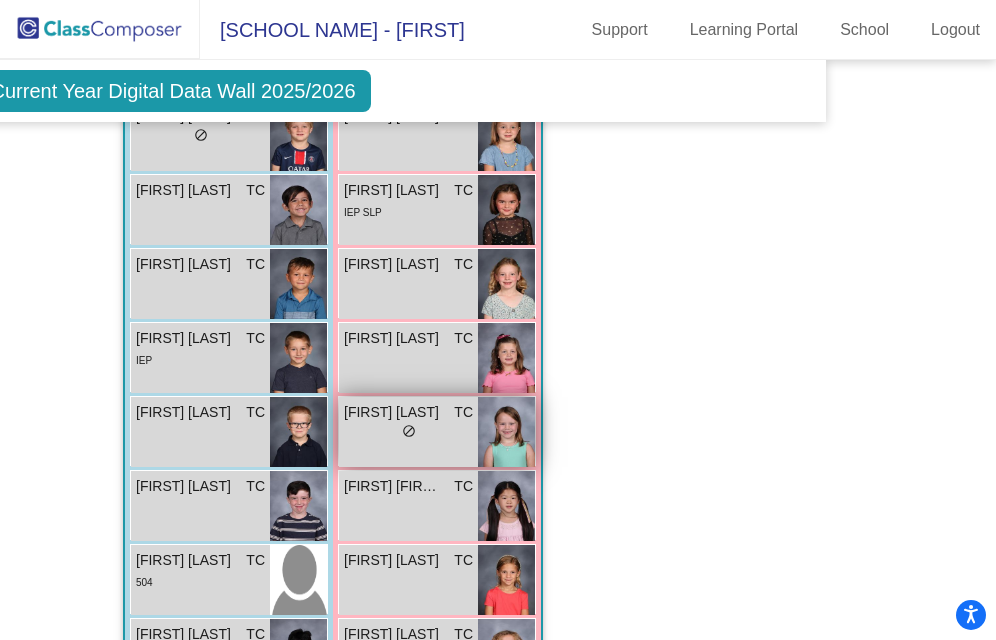 click on "[FIRST] [LAST]" at bounding box center (394, 412) 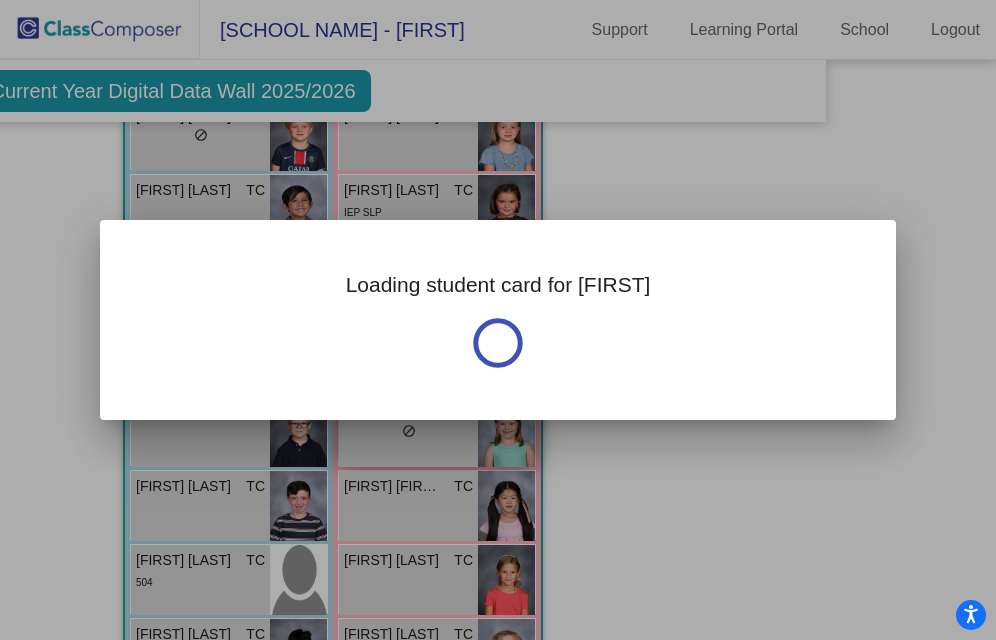click at bounding box center (498, 320) 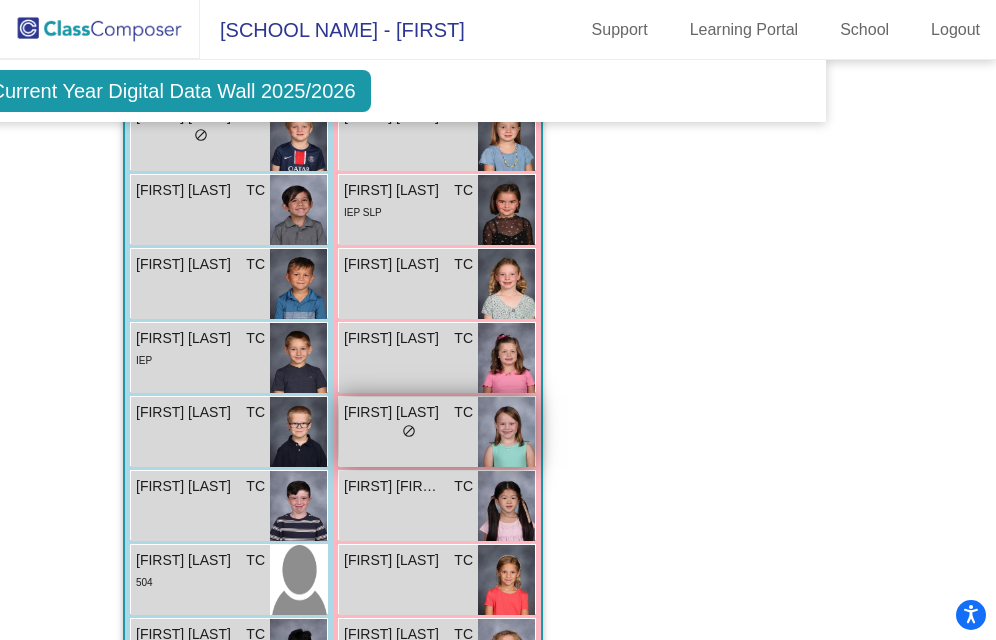 click on "[FIRST] [LAST]" at bounding box center [394, 412] 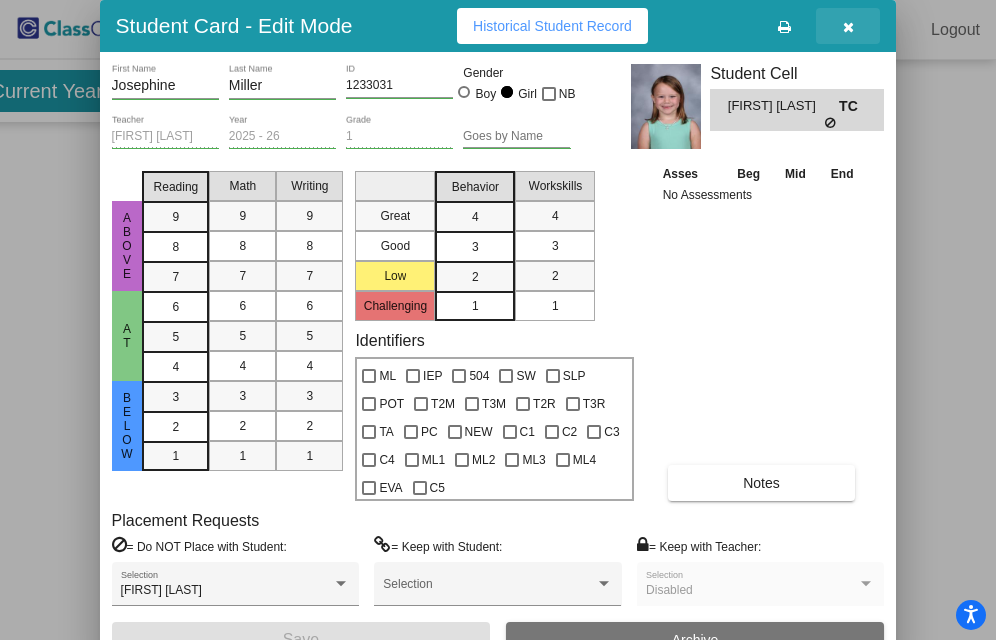 click at bounding box center (848, 27) 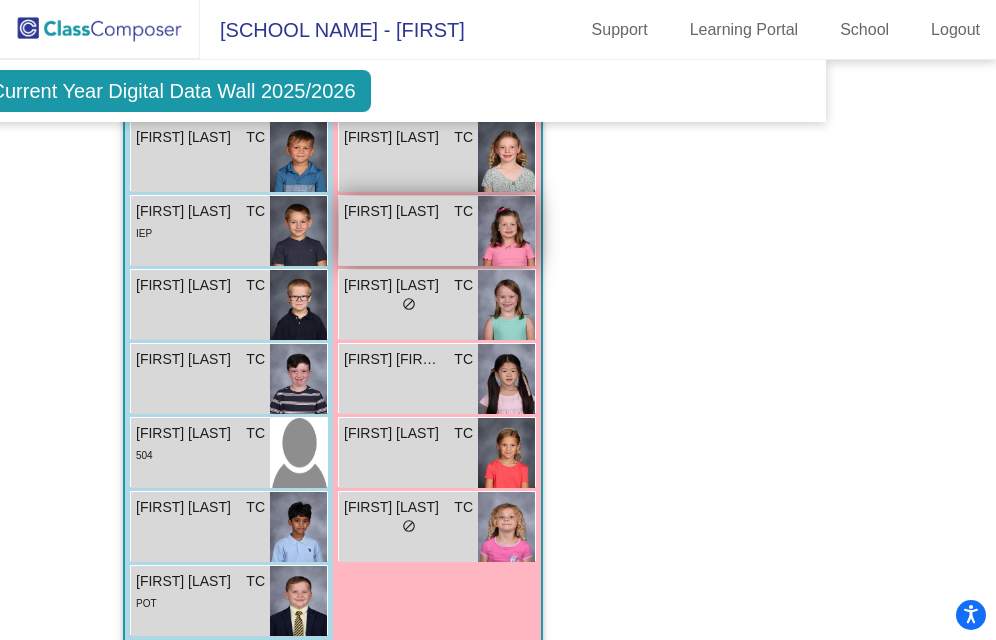 scroll, scrollTop: 2651, scrollLeft: 165, axis: both 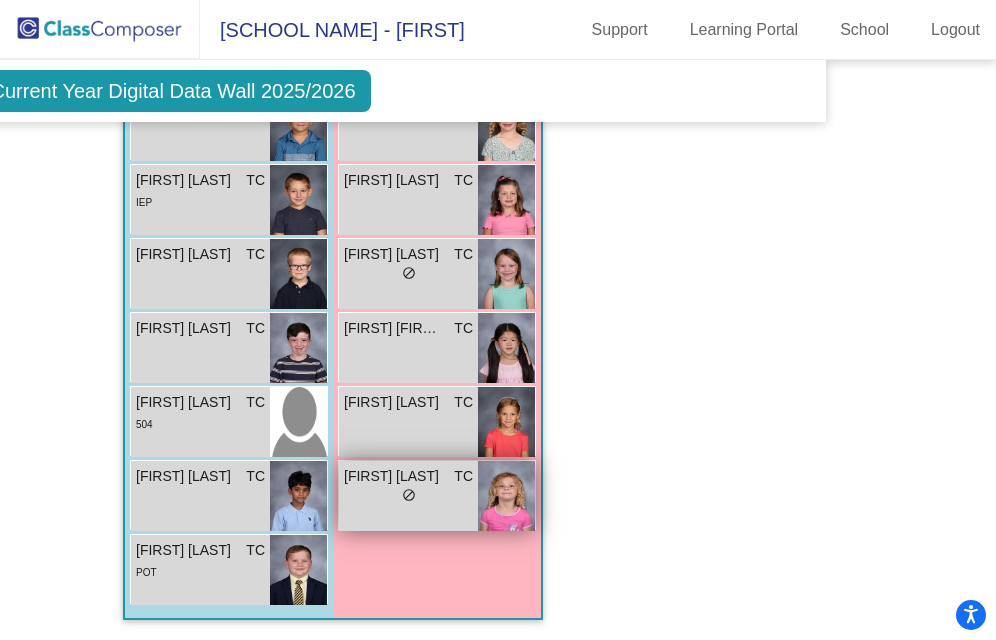 click on "lock do_not_disturb_alt" at bounding box center (408, 497) 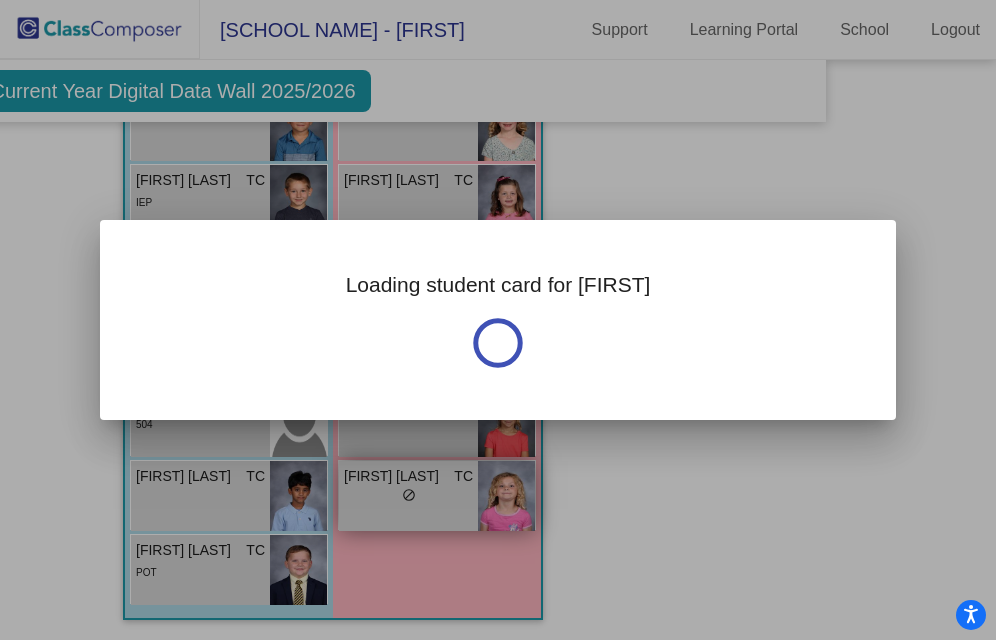 click on "Loading student card for [FIRST]" at bounding box center (498, 320) 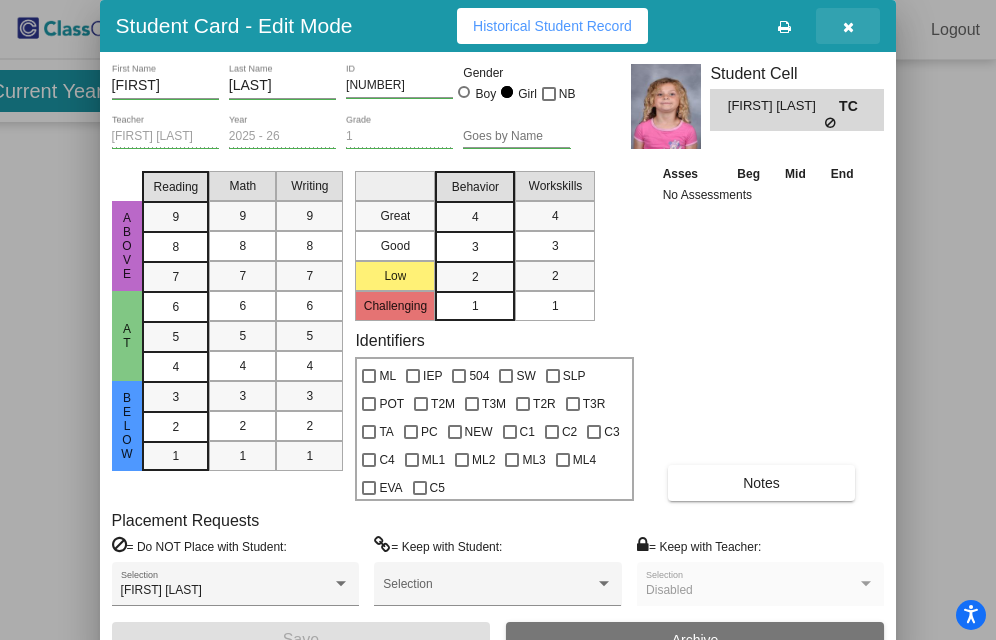 click at bounding box center (848, 27) 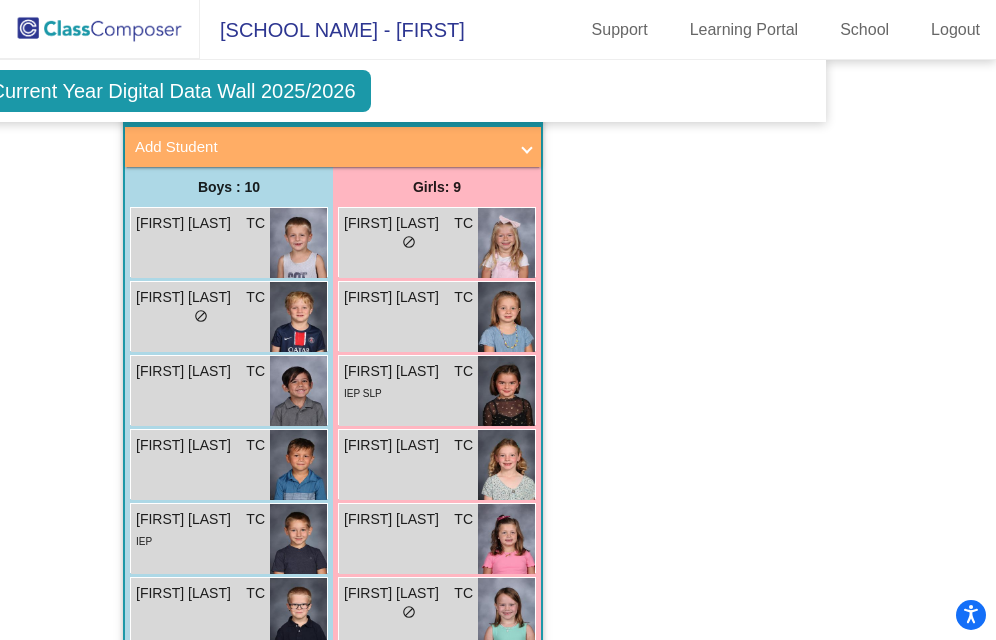 scroll, scrollTop: 2273, scrollLeft: 165, axis: both 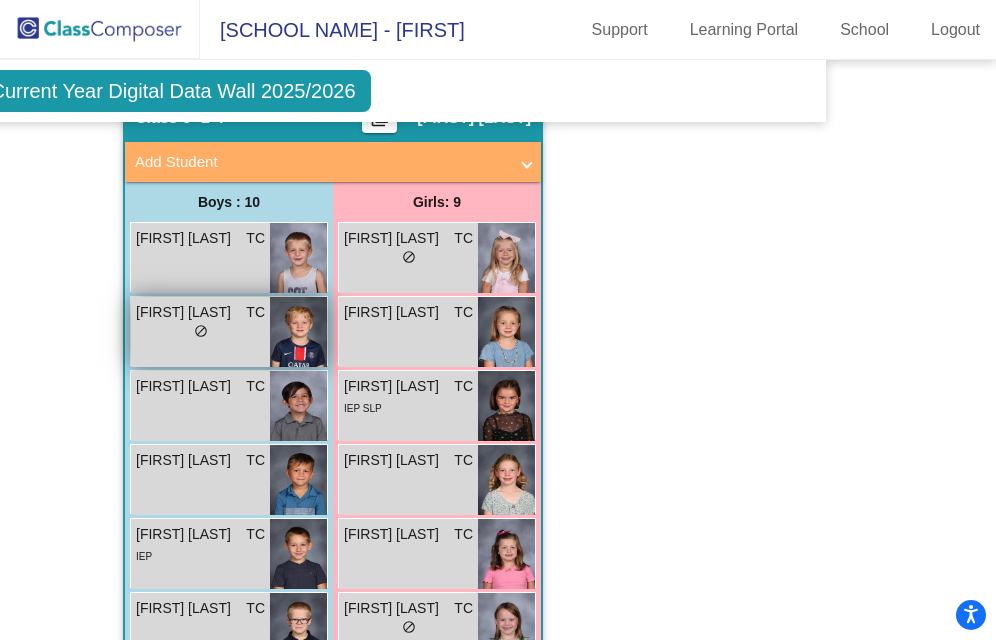 click on "[FIRST] [LAST] TC" at bounding box center [200, 312] 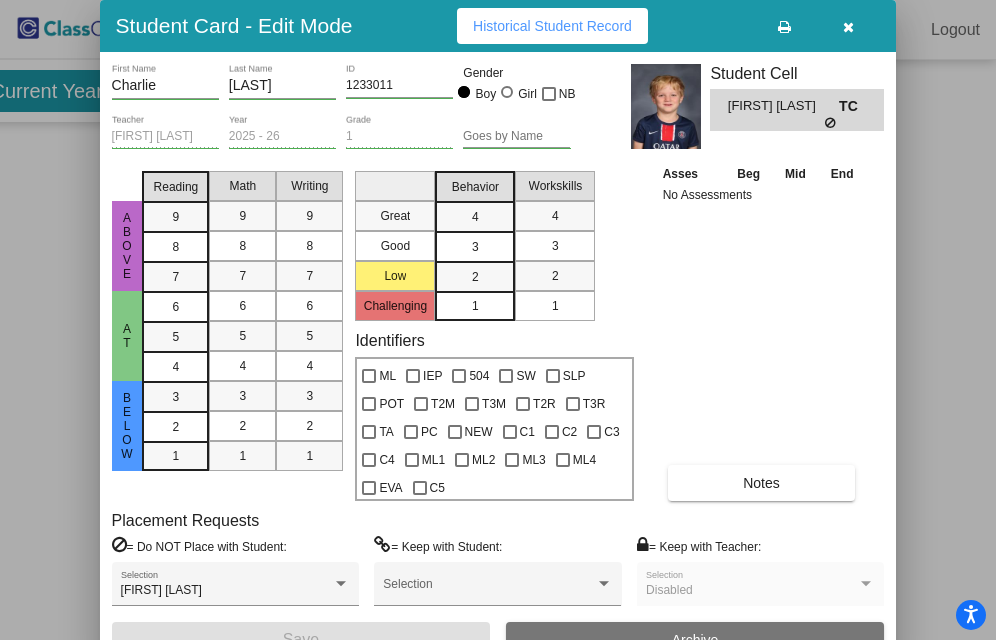 click at bounding box center (848, 27) 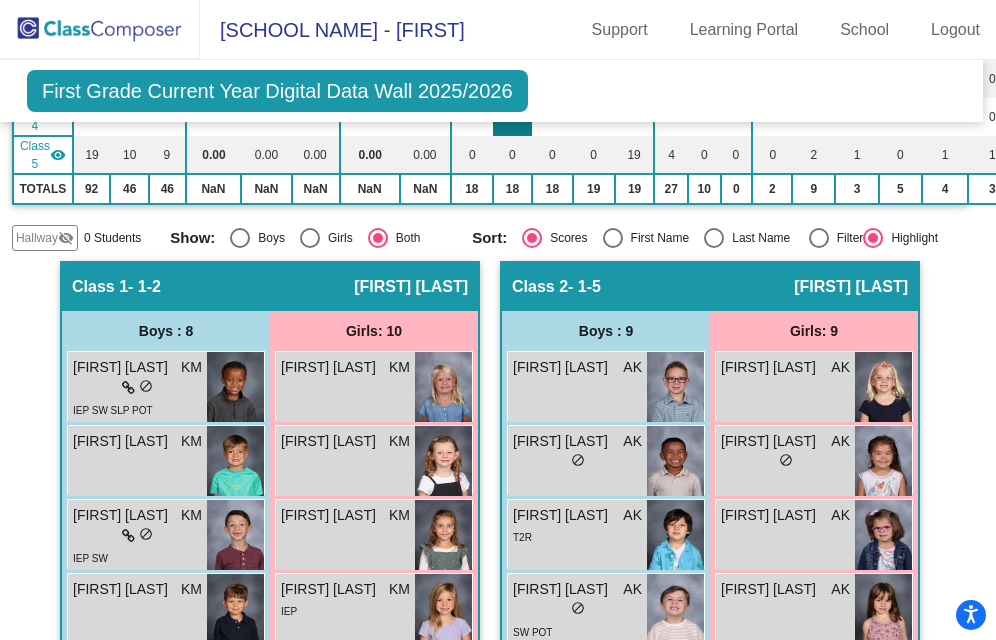 scroll, scrollTop: 0, scrollLeft: 8, axis: horizontal 